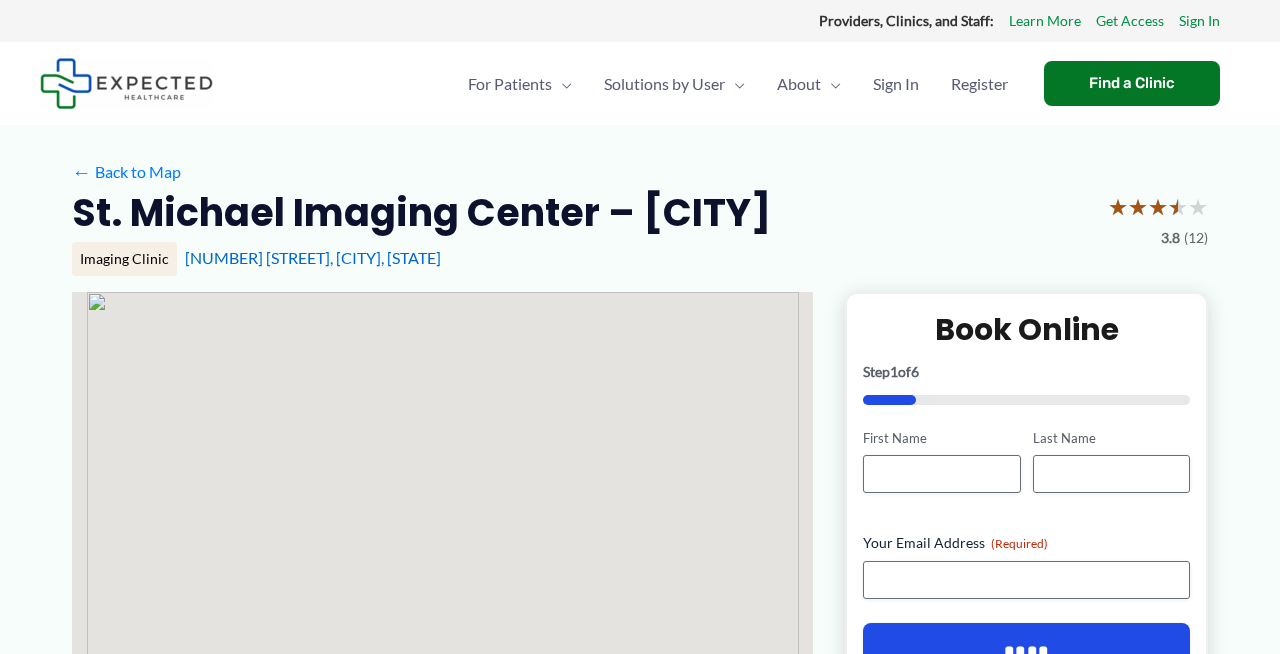 scroll, scrollTop: 0, scrollLeft: 0, axis: both 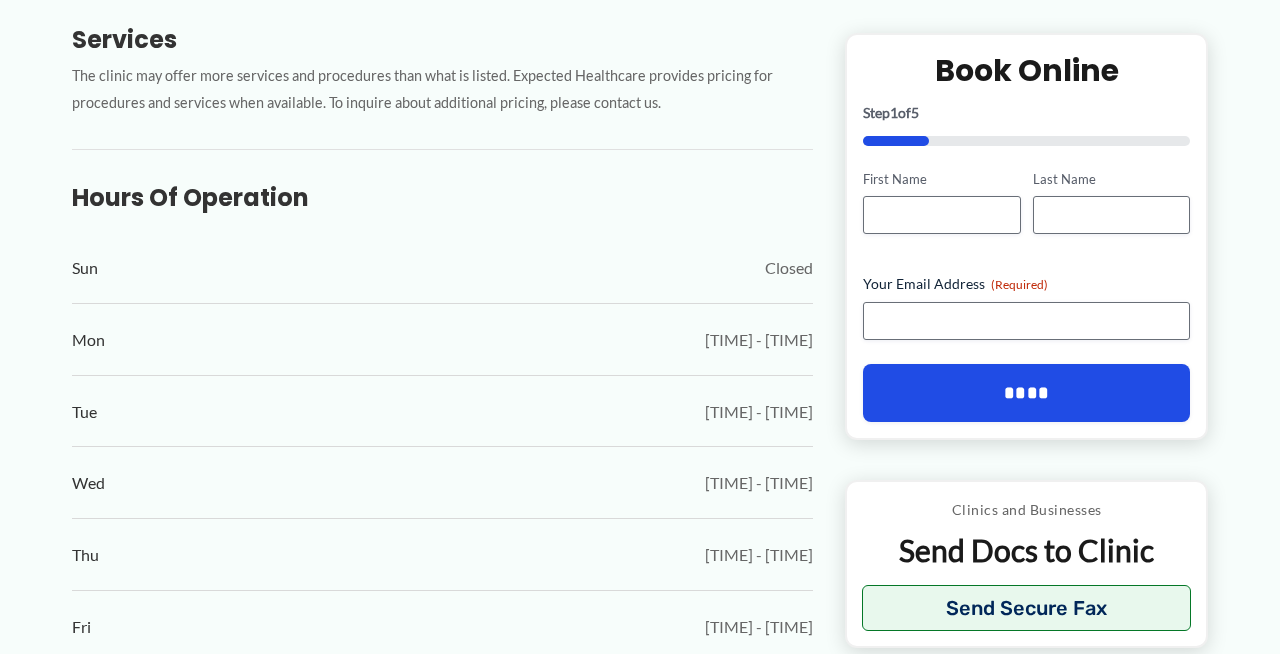 click on "Read More" at bounding box center (108, -53) 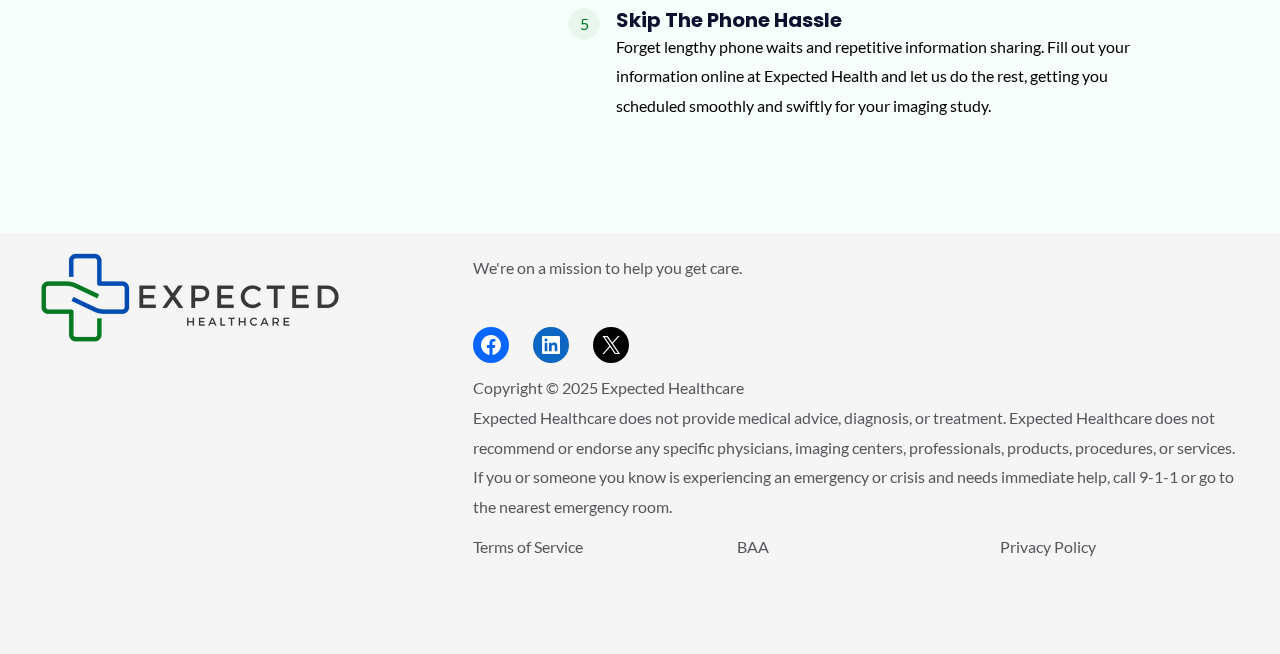 scroll, scrollTop: 3161, scrollLeft: 0, axis: vertical 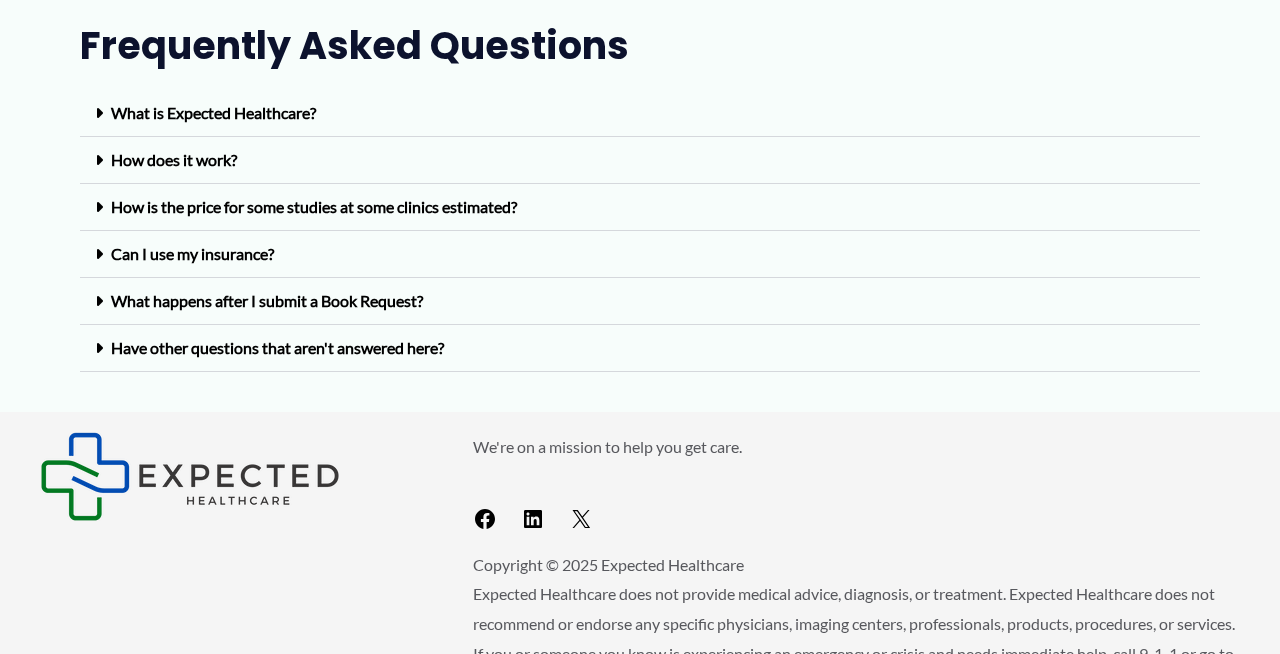 click on "What is Expected Healthcare?" at bounding box center [213, 112] 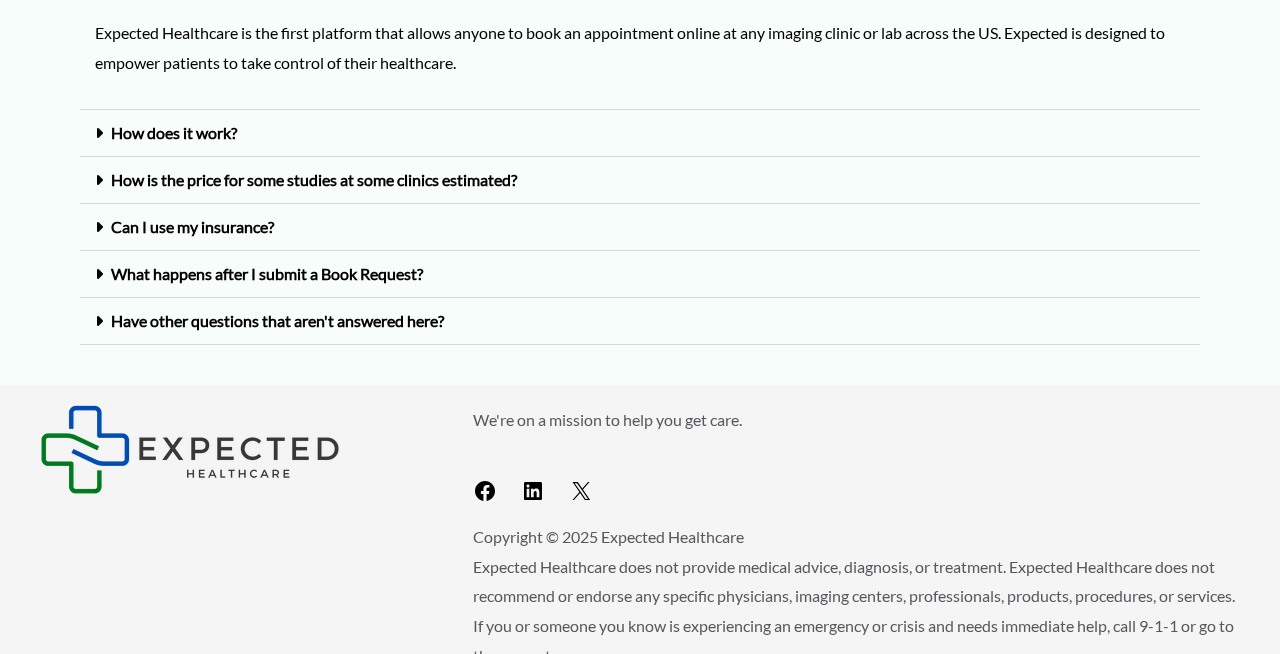 scroll, scrollTop: 285, scrollLeft: 0, axis: vertical 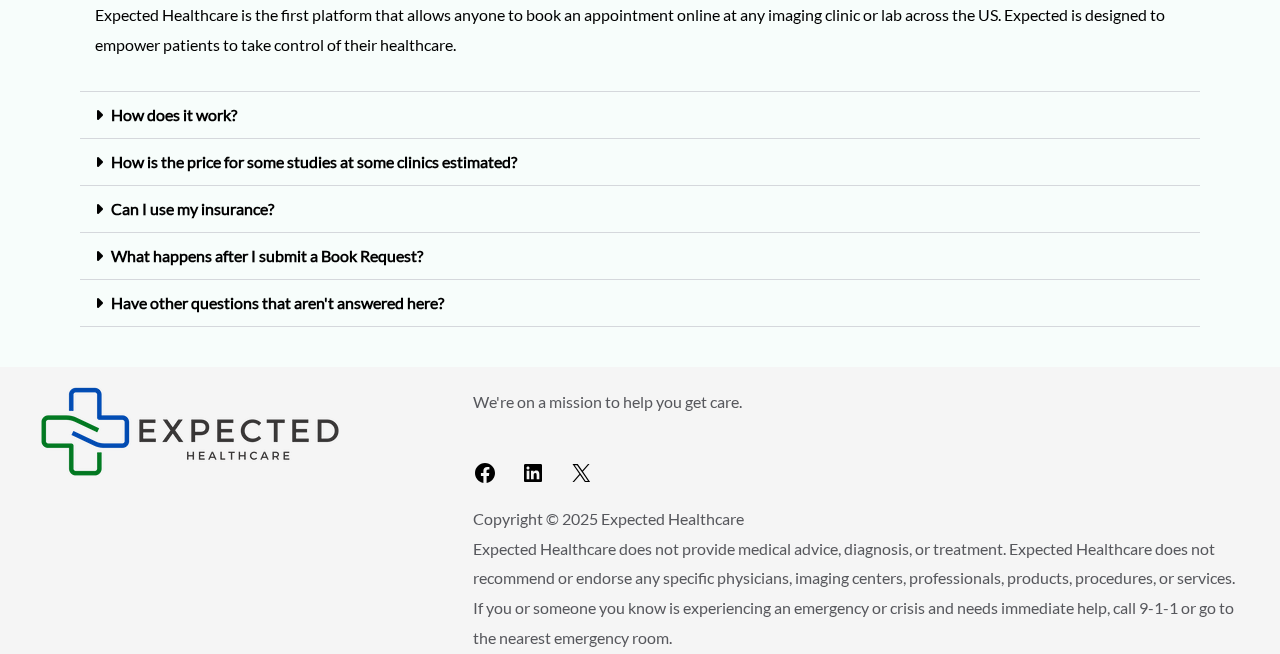 click on "How does it work?" at bounding box center [174, 114] 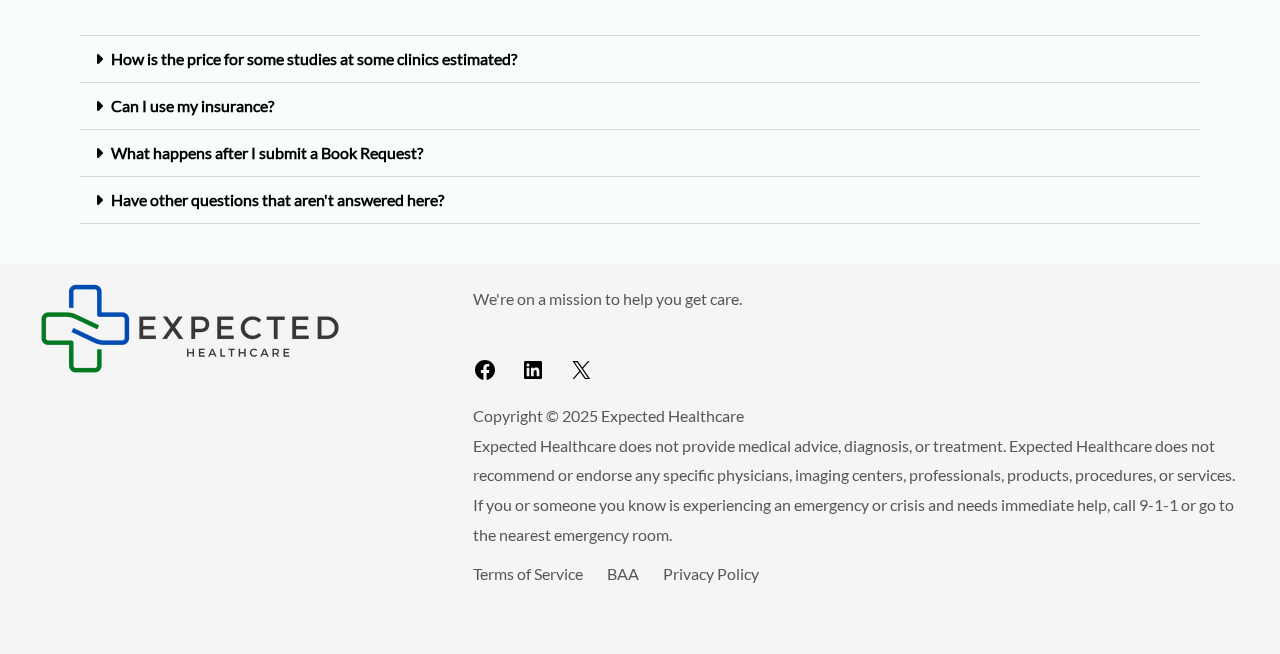 scroll, scrollTop: 816, scrollLeft: 0, axis: vertical 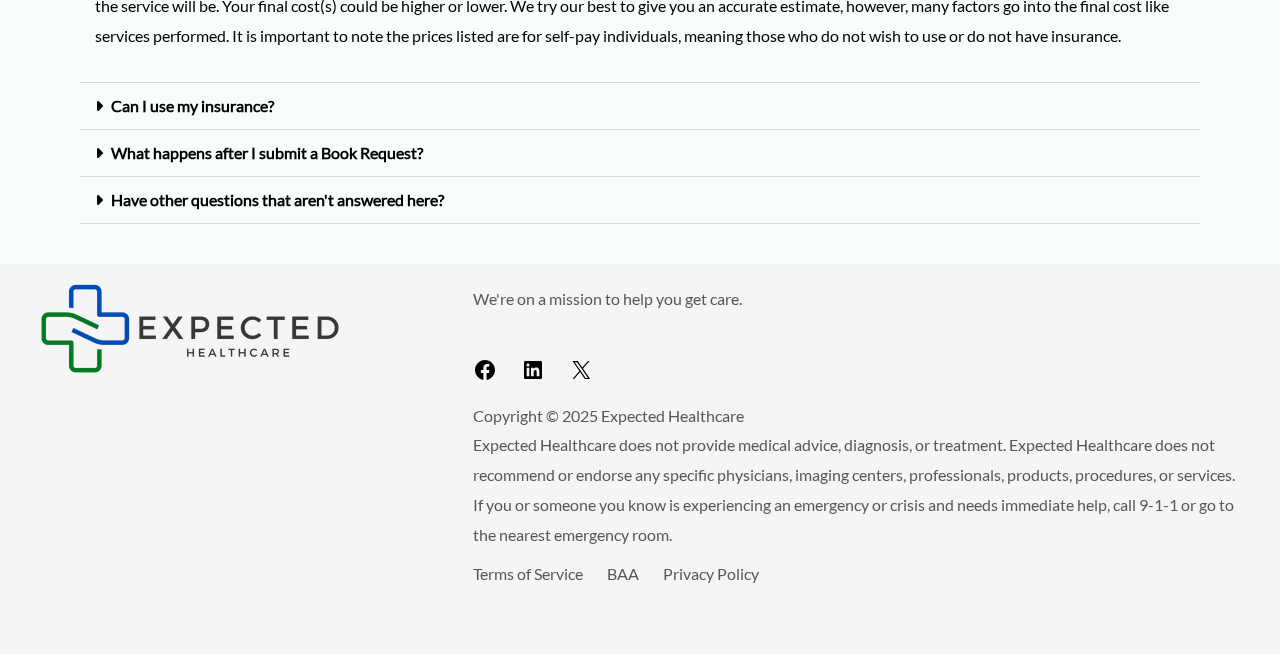 click on "Can I use my insurance?" at bounding box center [192, 105] 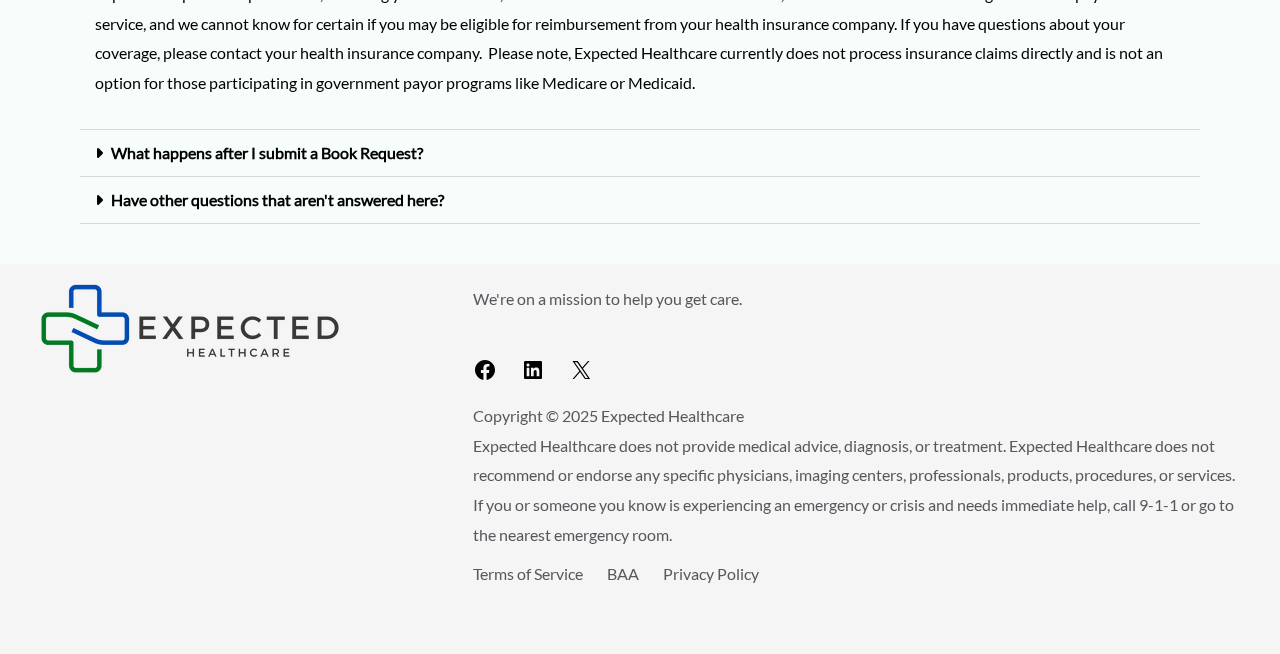 scroll, scrollTop: 1660, scrollLeft: 0, axis: vertical 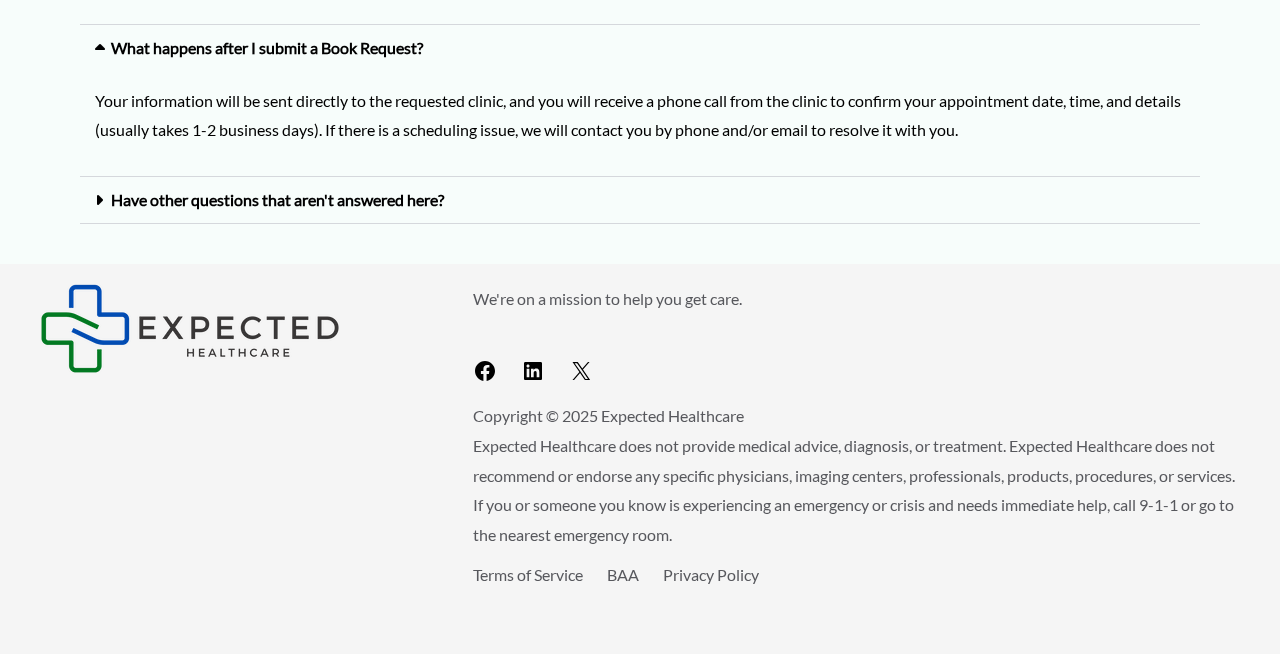 click on "Have other questions that aren't answered here?" at bounding box center [277, 199] 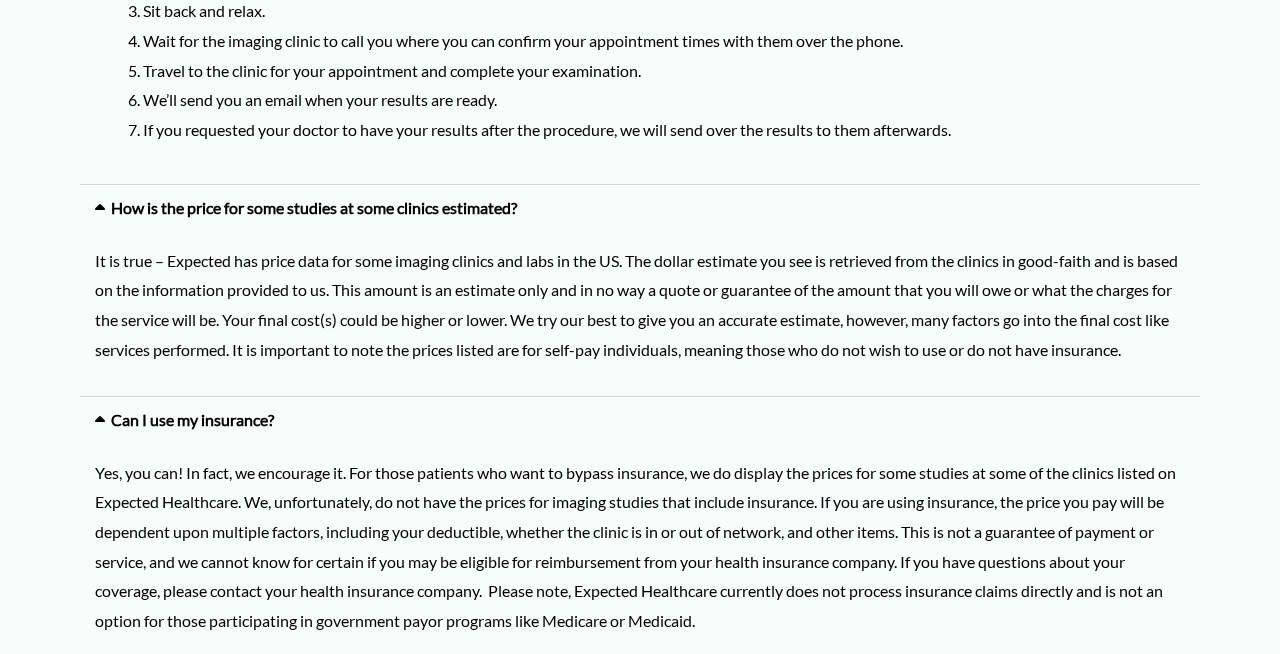 scroll, scrollTop: 0, scrollLeft: 0, axis: both 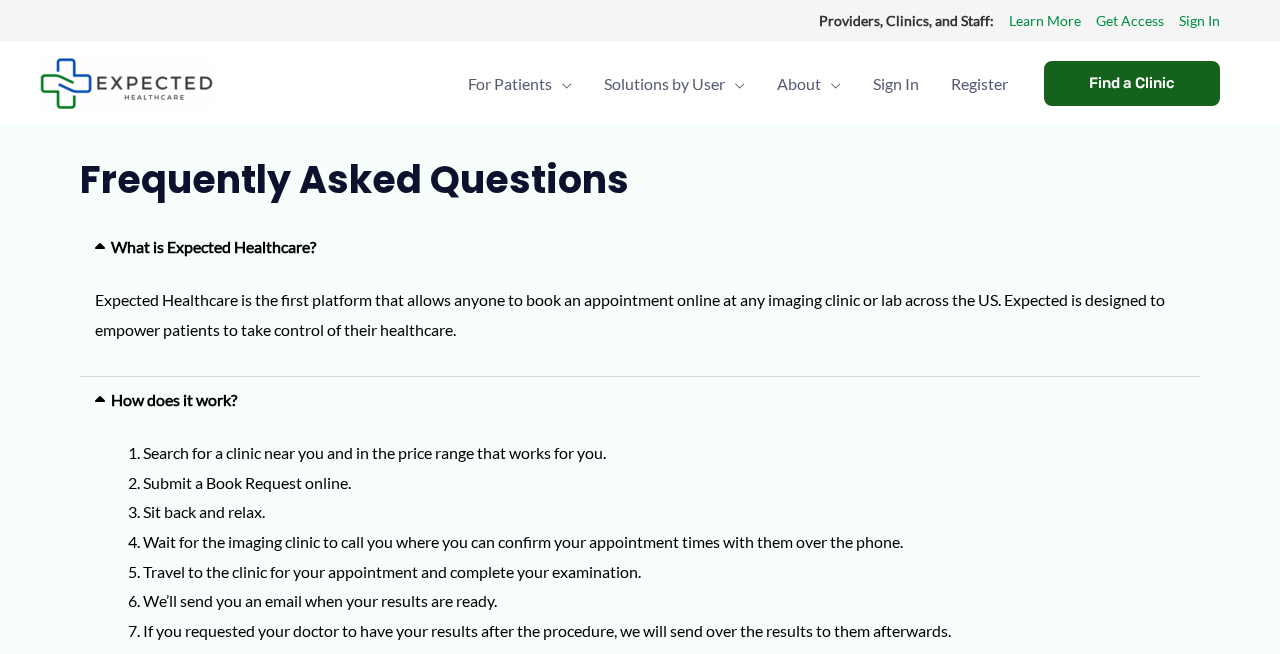 click on "Find a Clinic" at bounding box center (1132, 83) 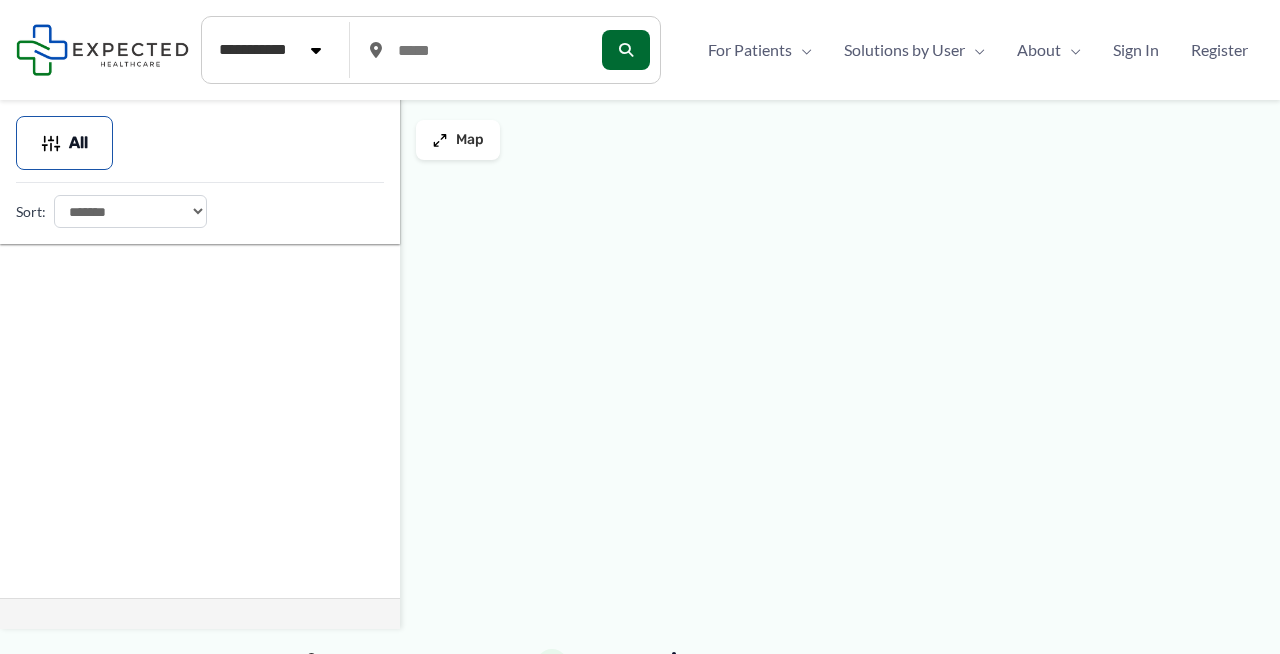 scroll, scrollTop: 0, scrollLeft: 0, axis: both 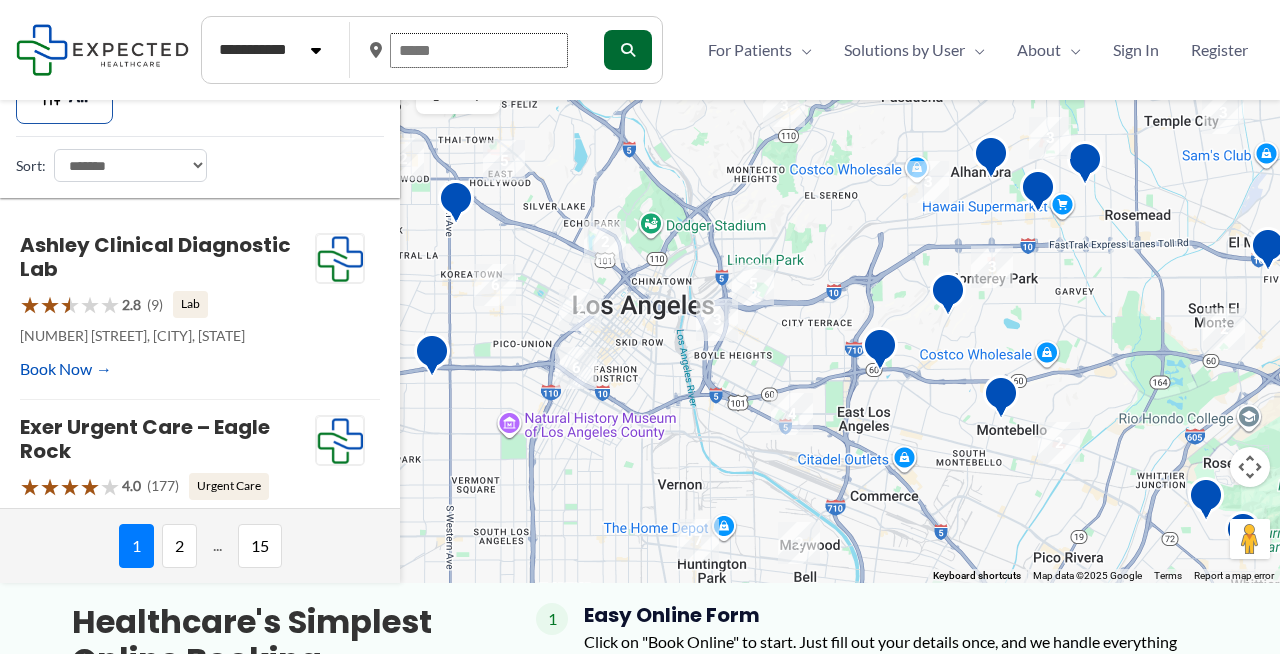 click at bounding box center [479, 50] 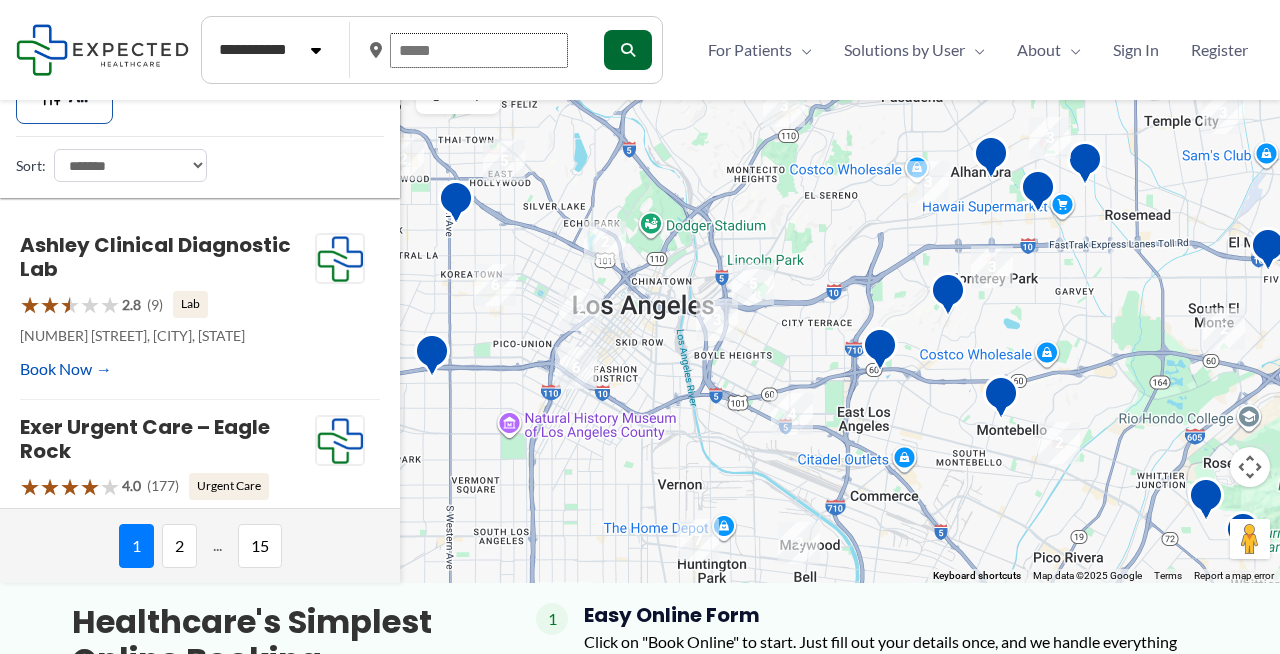 type on "*****" 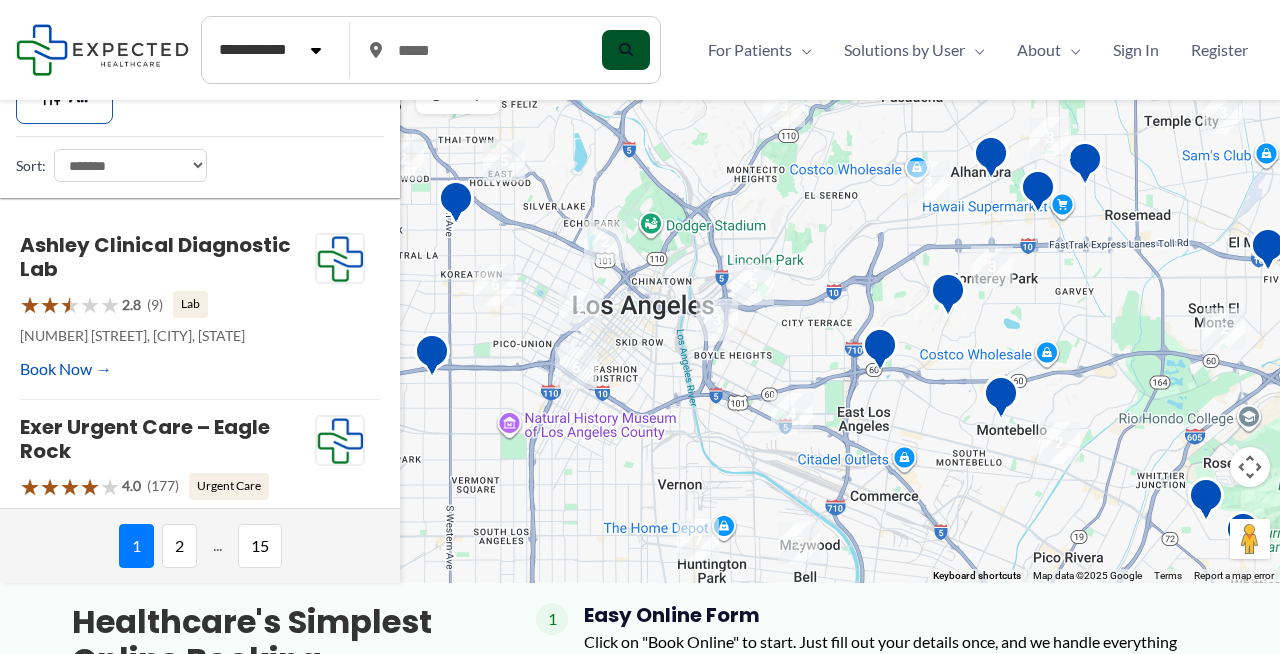 click at bounding box center [626, 50] 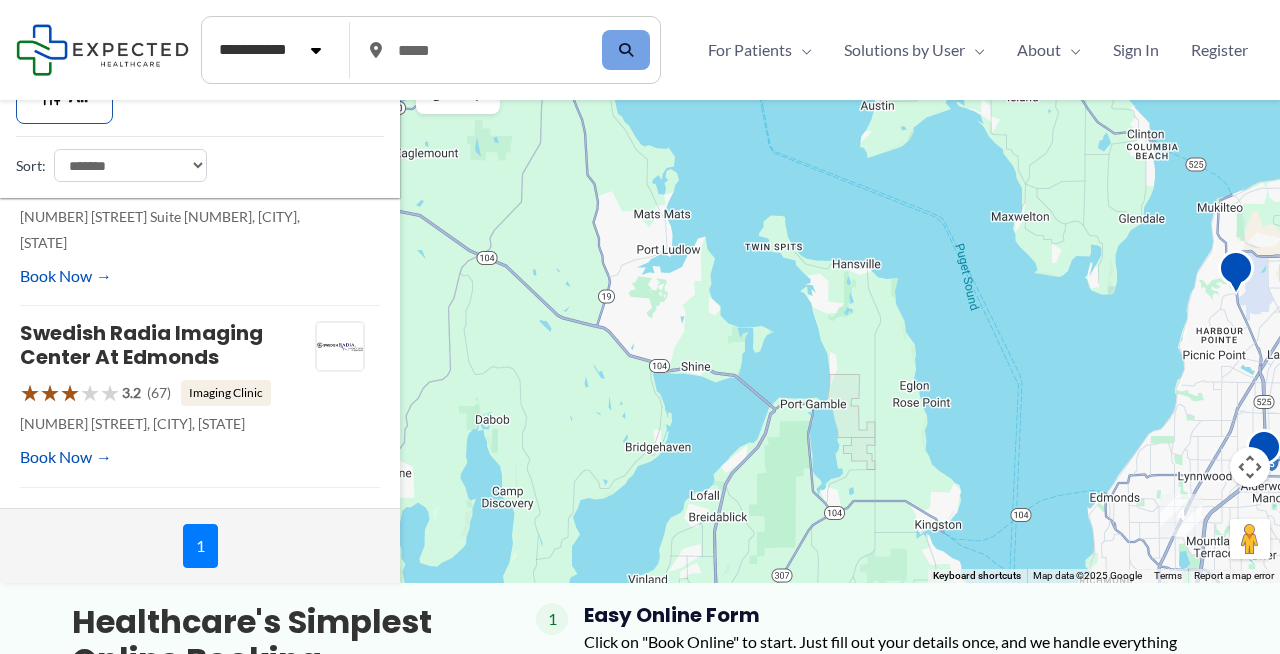 scroll, scrollTop: 1204, scrollLeft: 0, axis: vertical 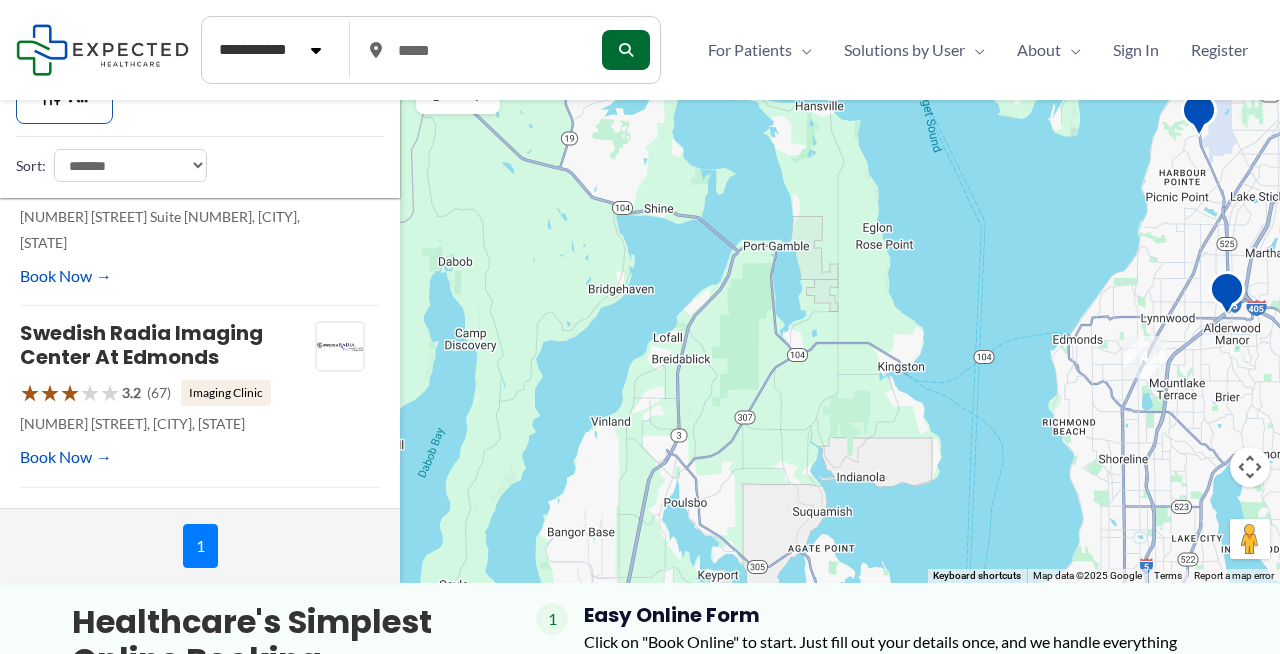drag, startPoint x: 770, startPoint y: 513, endPoint x: 732, endPoint y: 353, distance: 164.4506 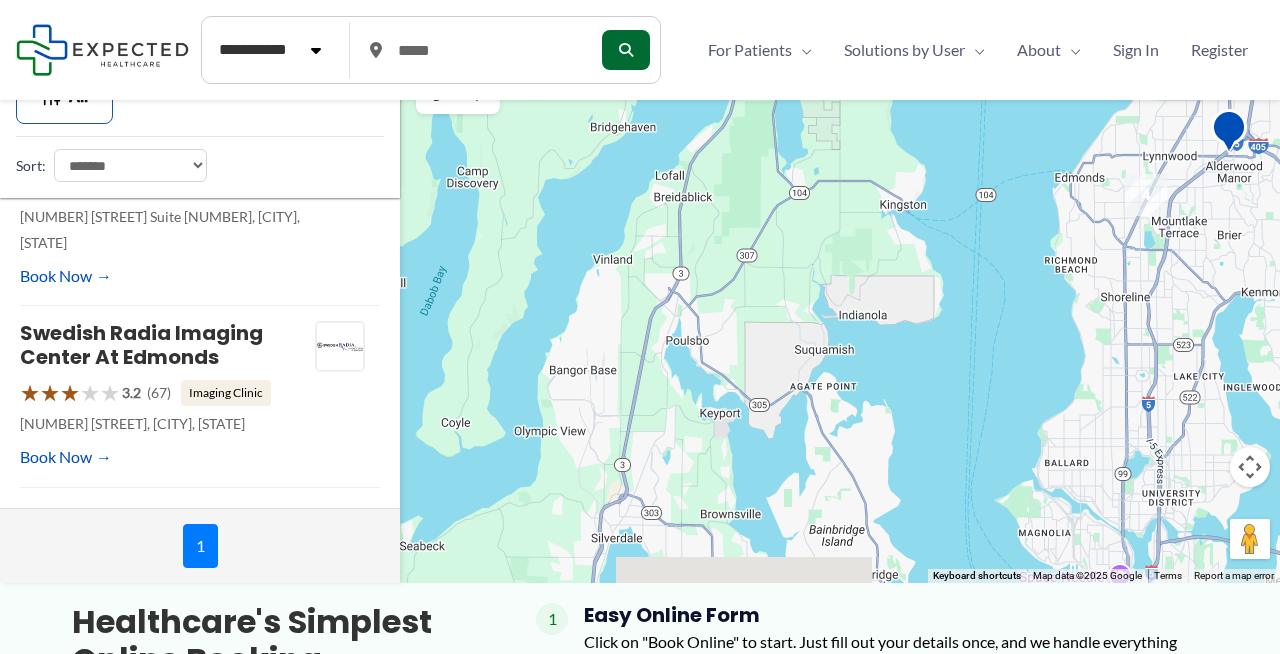 drag, startPoint x: 655, startPoint y: 539, endPoint x: 657, endPoint y: 370, distance: 169.01184 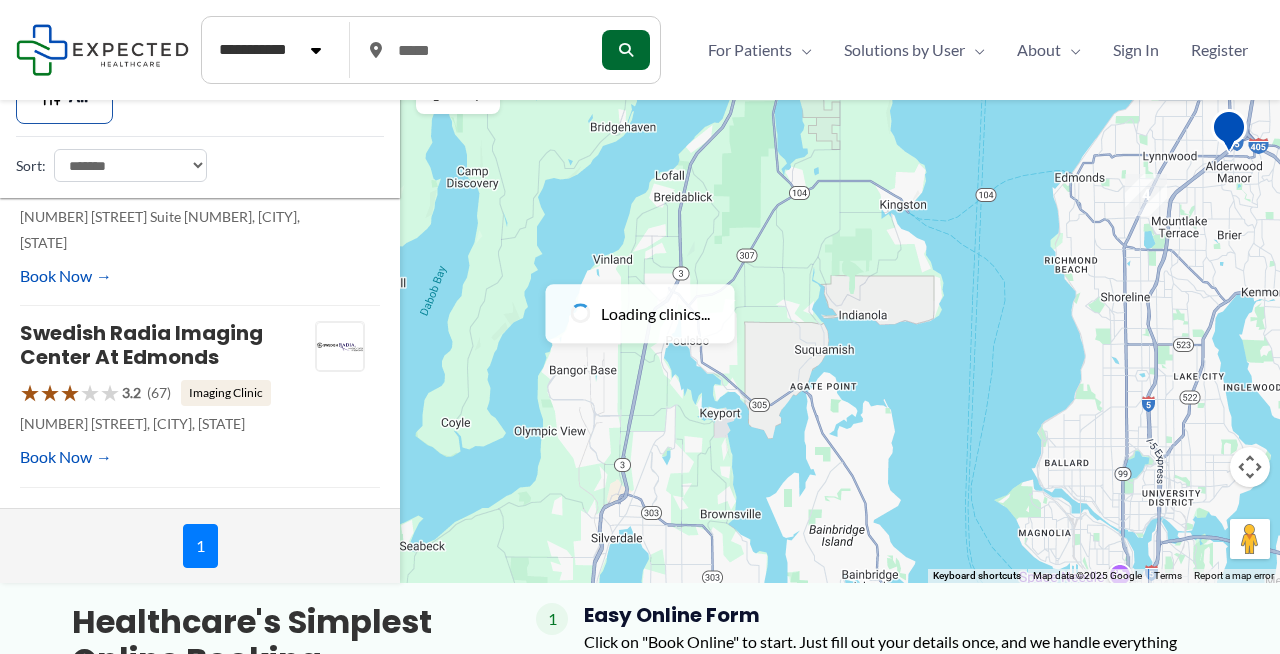 scroll, scrollTop: 0, scrollLeft: 0, axis: both 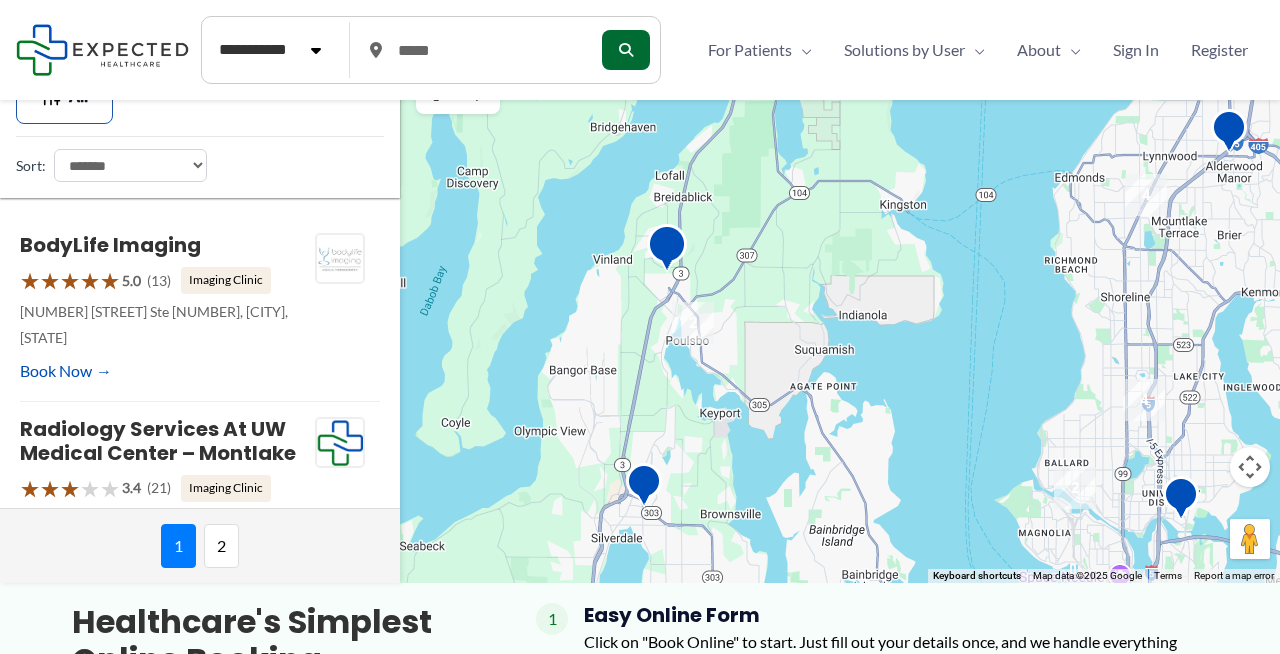 click at bounding box center (667, 251) 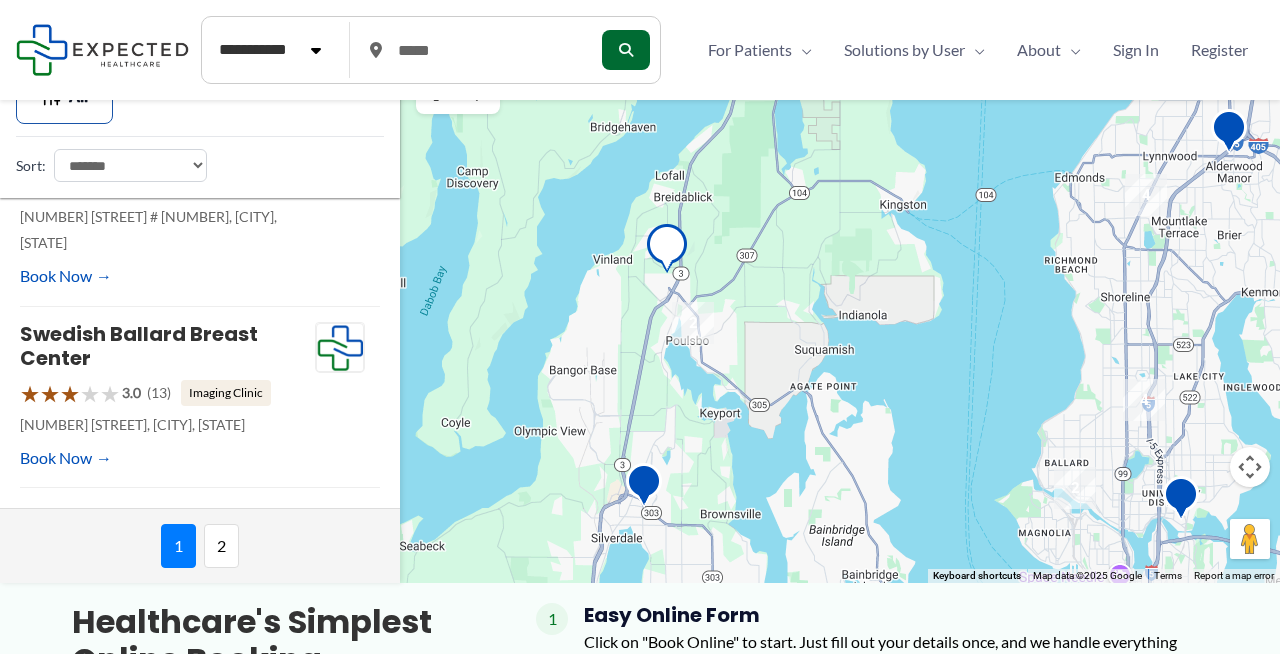 scroll, scrollTop: 2007, scrollLeft: 0, axis: vertical 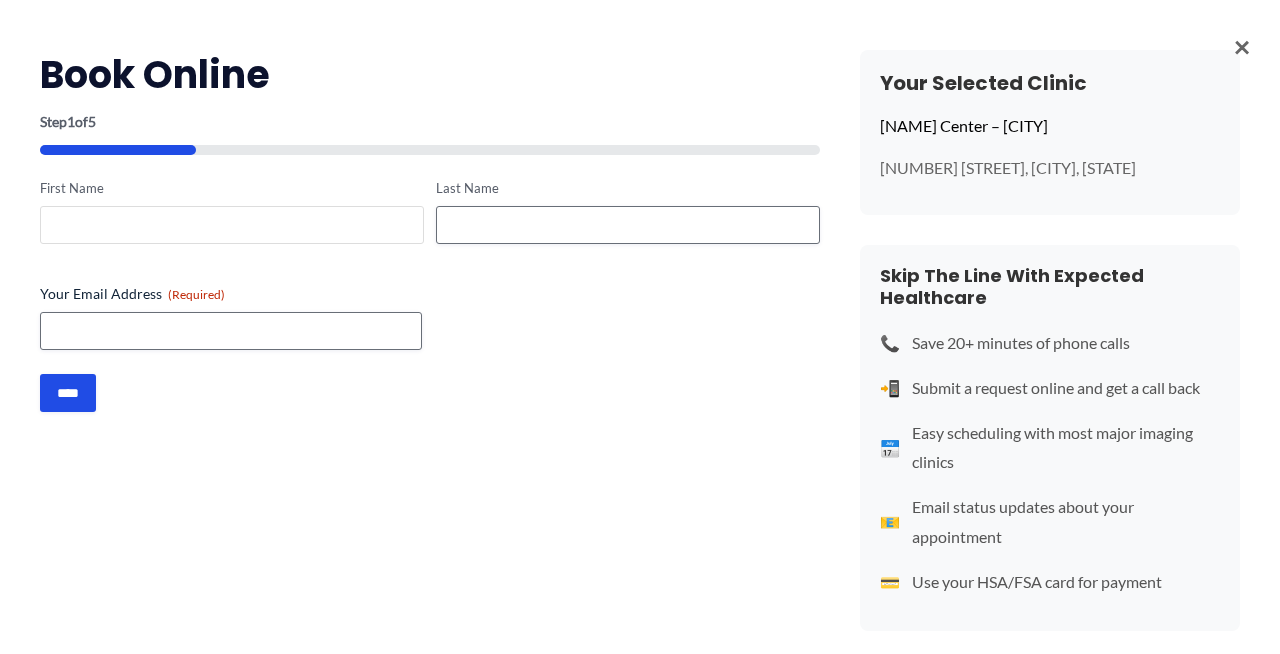 click on "First Name" at bounding box center [232, 225] 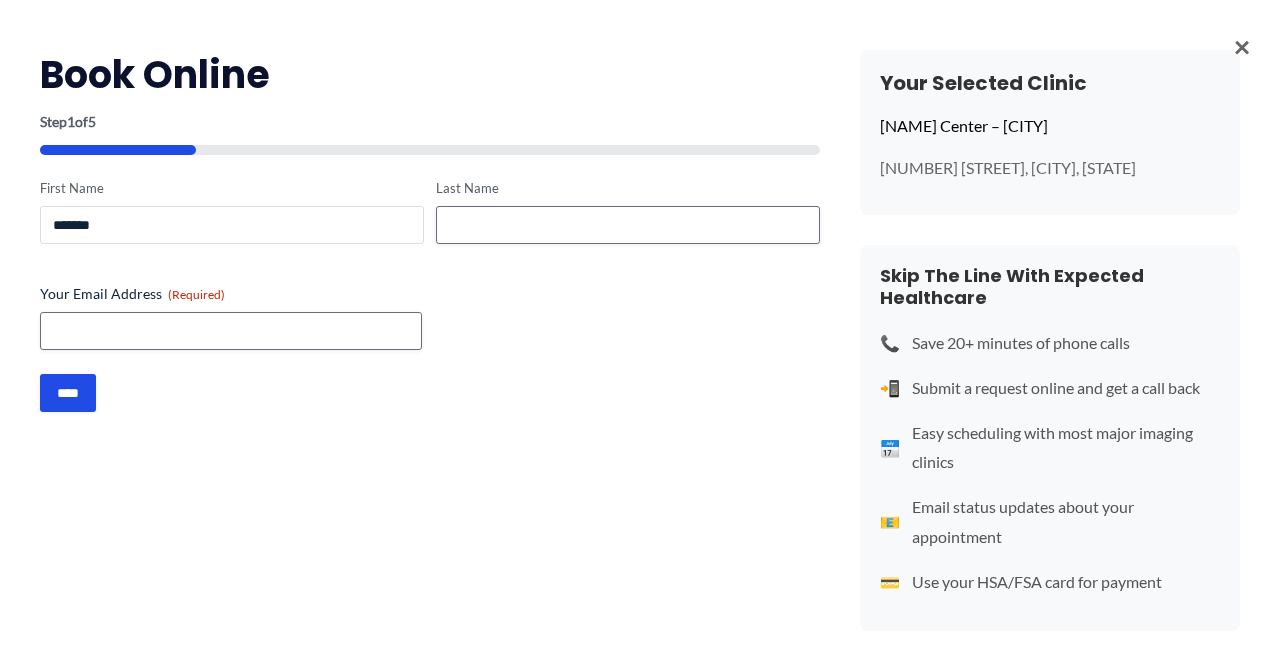 type on "******" 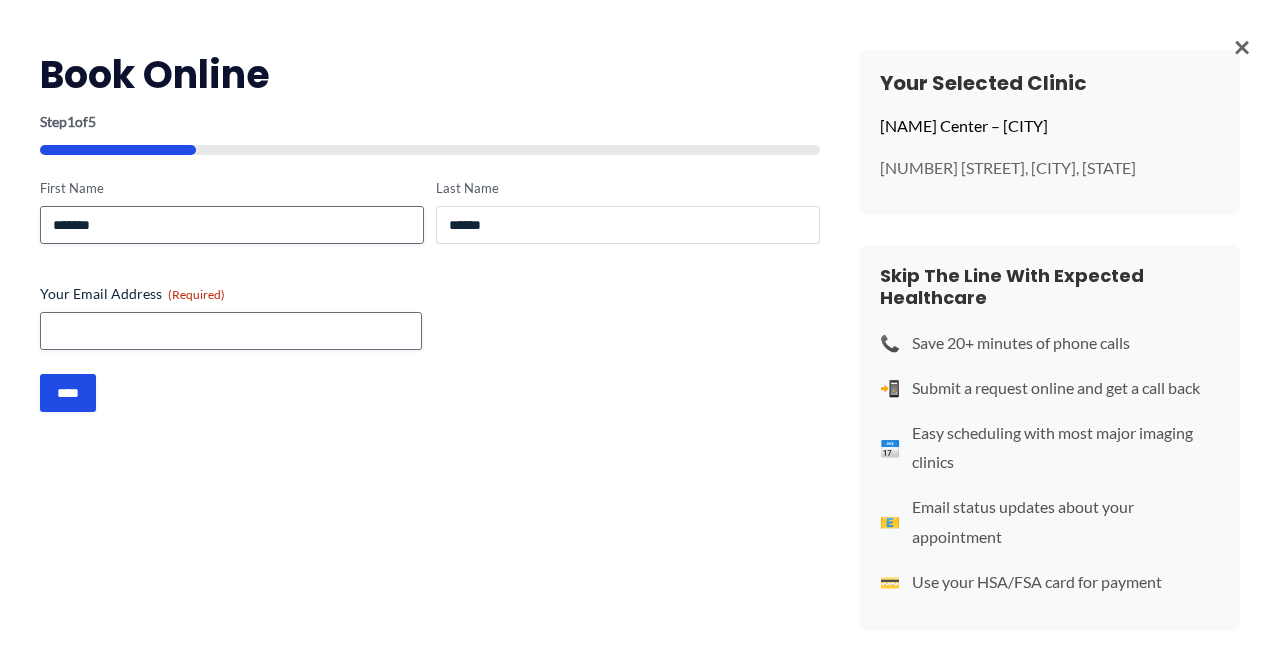type on "**********" 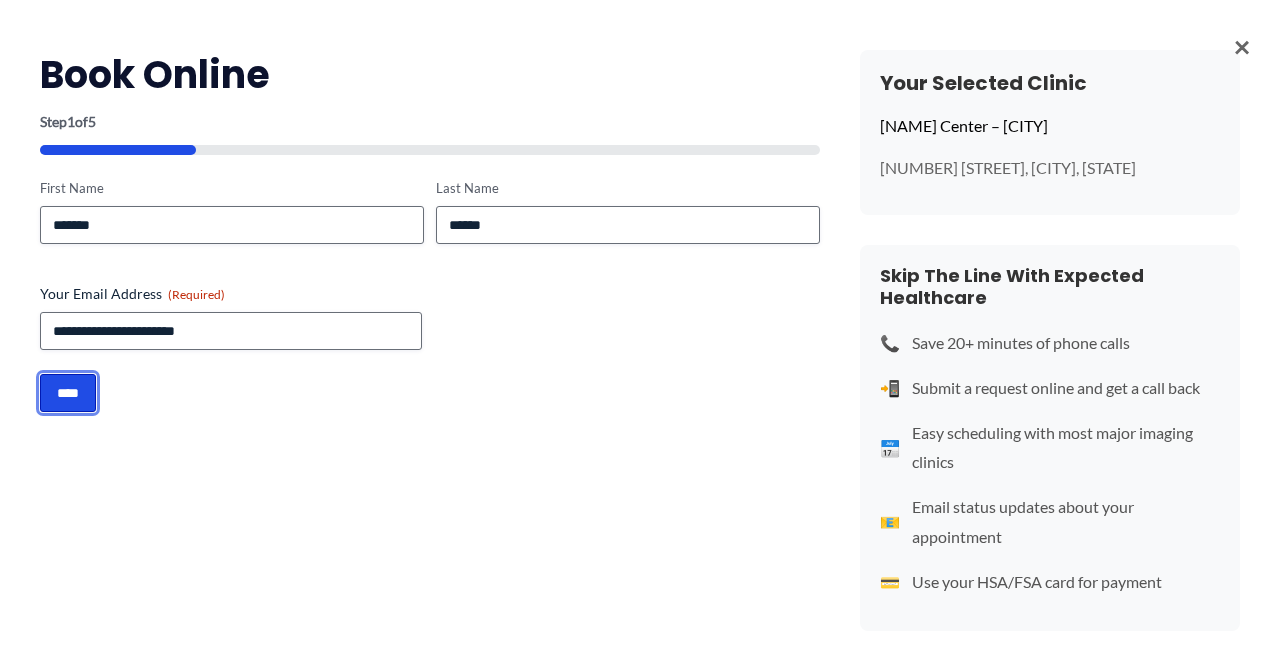 click on "****" at bounding box center [68, 393] 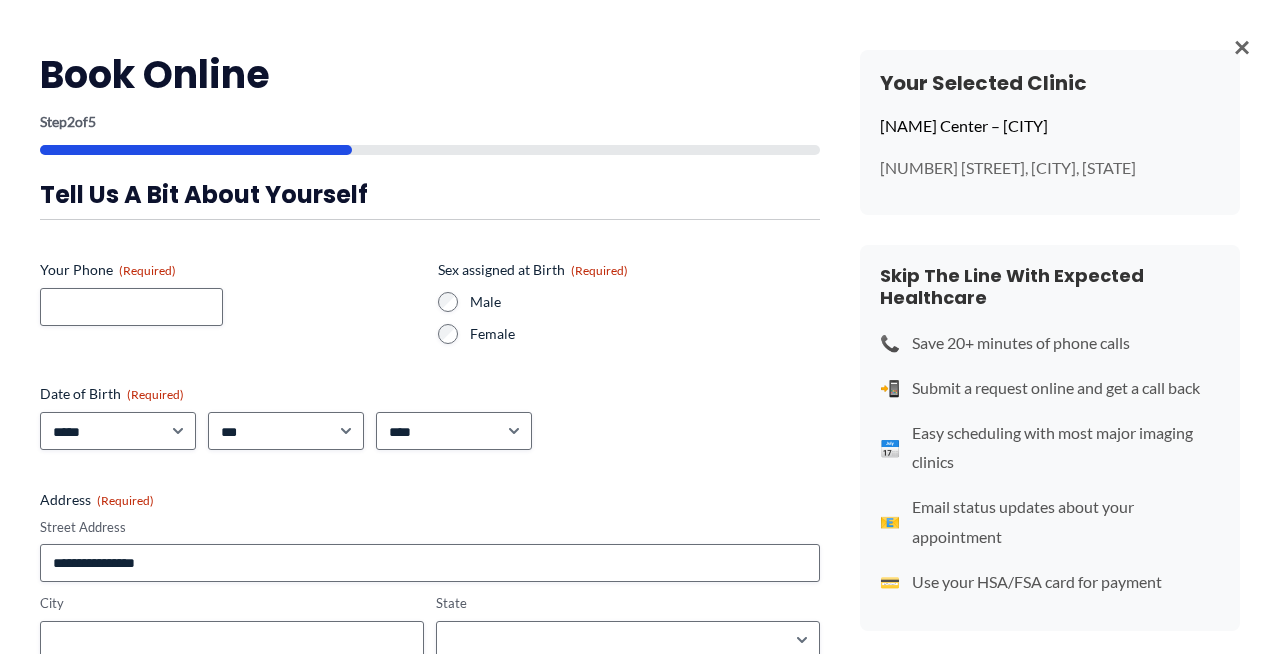 scroll, scrollTop: 0, scrollLeft: 0, axis: both 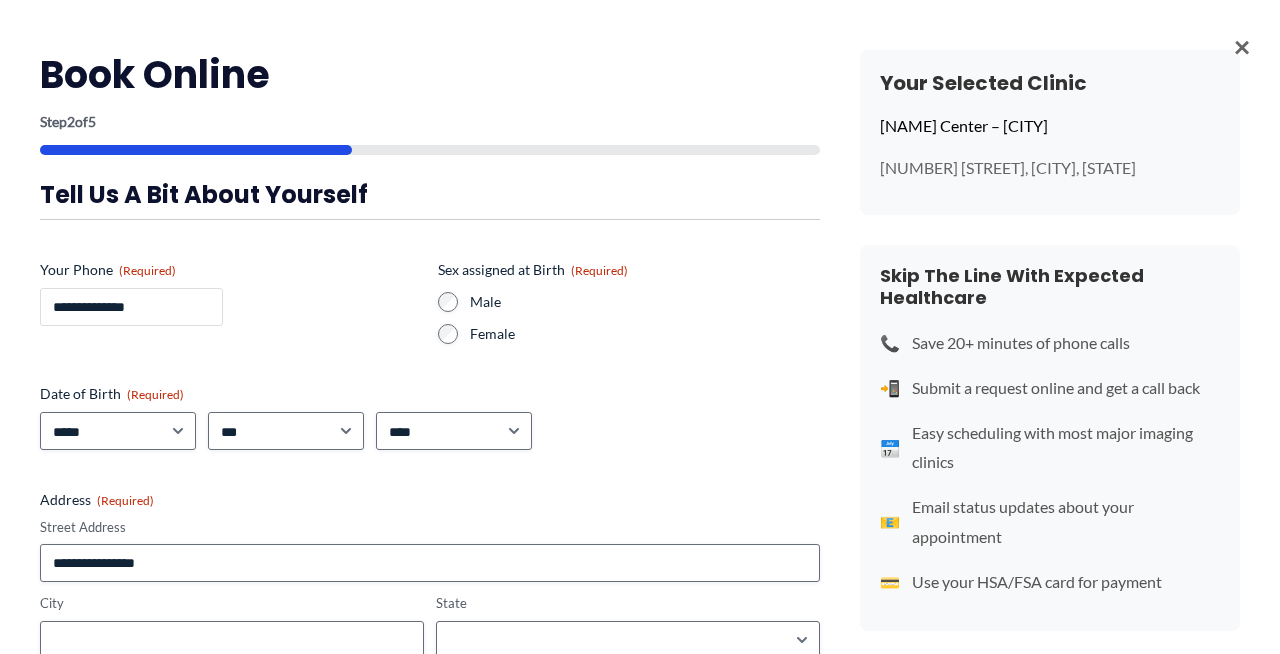 click on "**********" at bounding box center (131, 307) 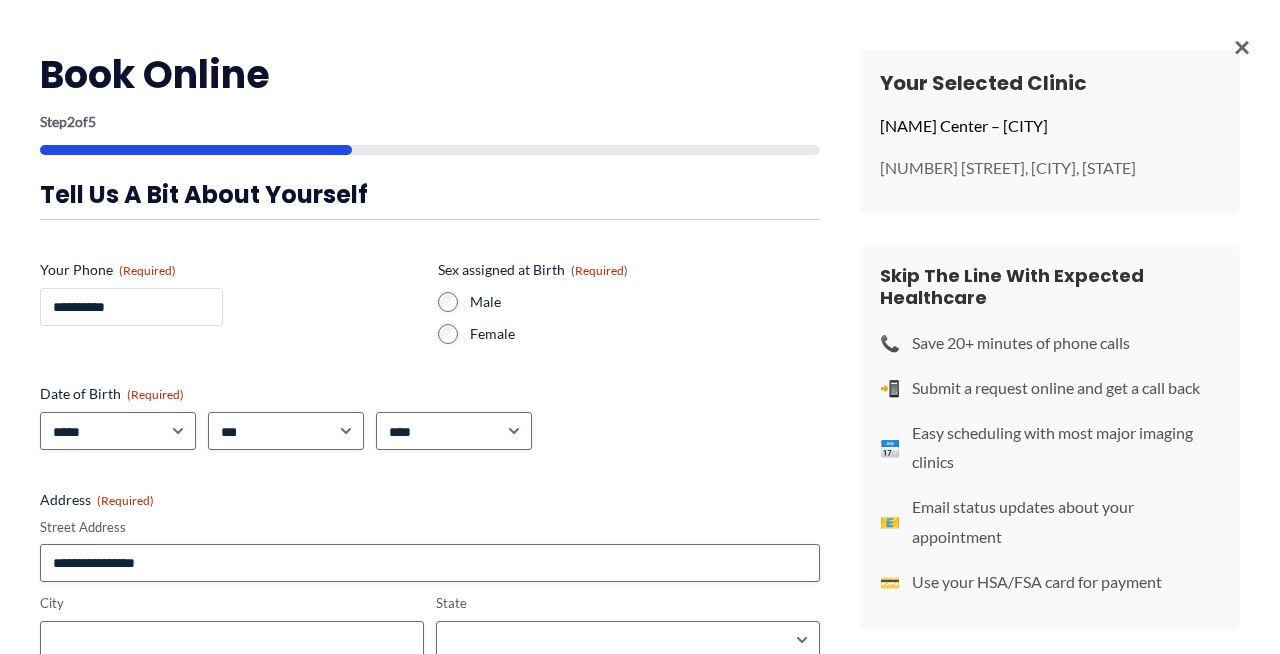 type on "**********" 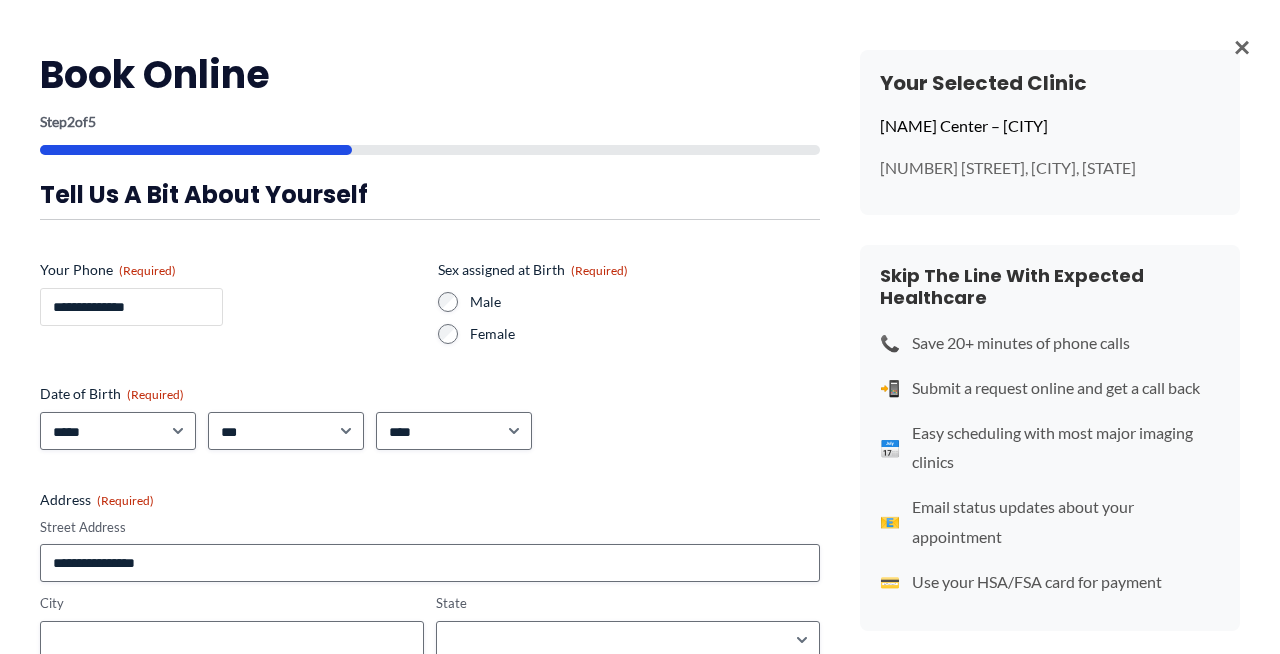 scroll, scrollTop: 10, scrollLeft: 0, axis: vertical 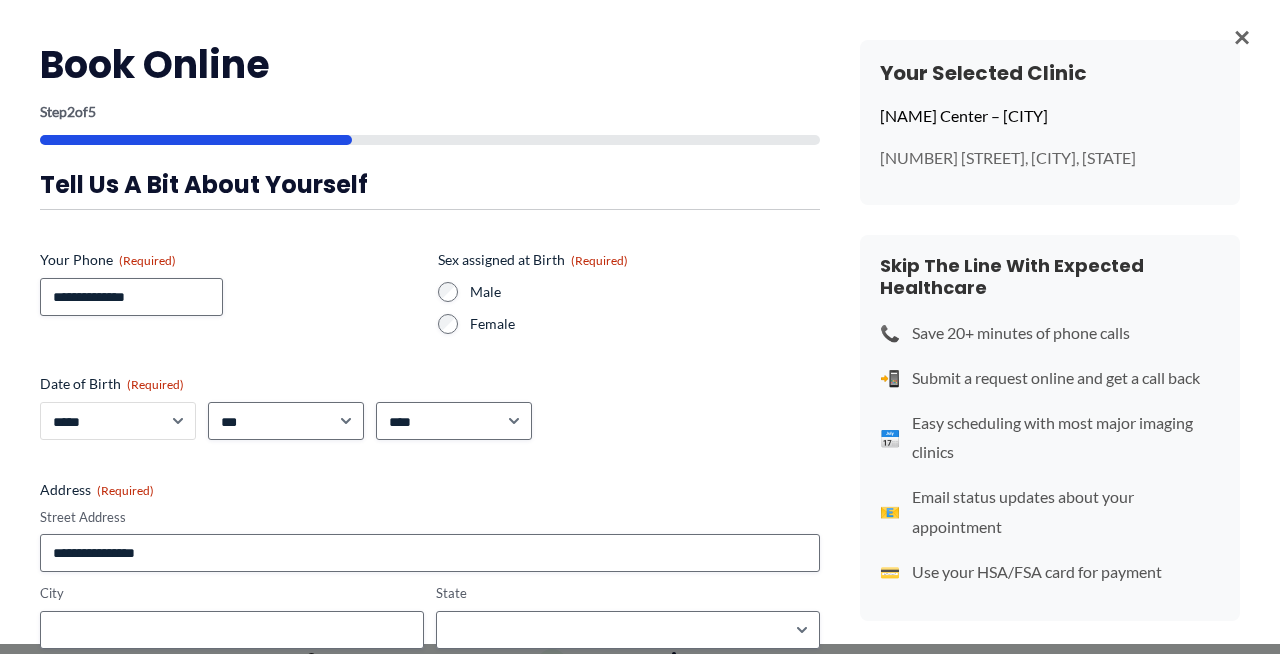 click on "***** * * * * * * * * * ** ** **" at bounding box center [118, 421] 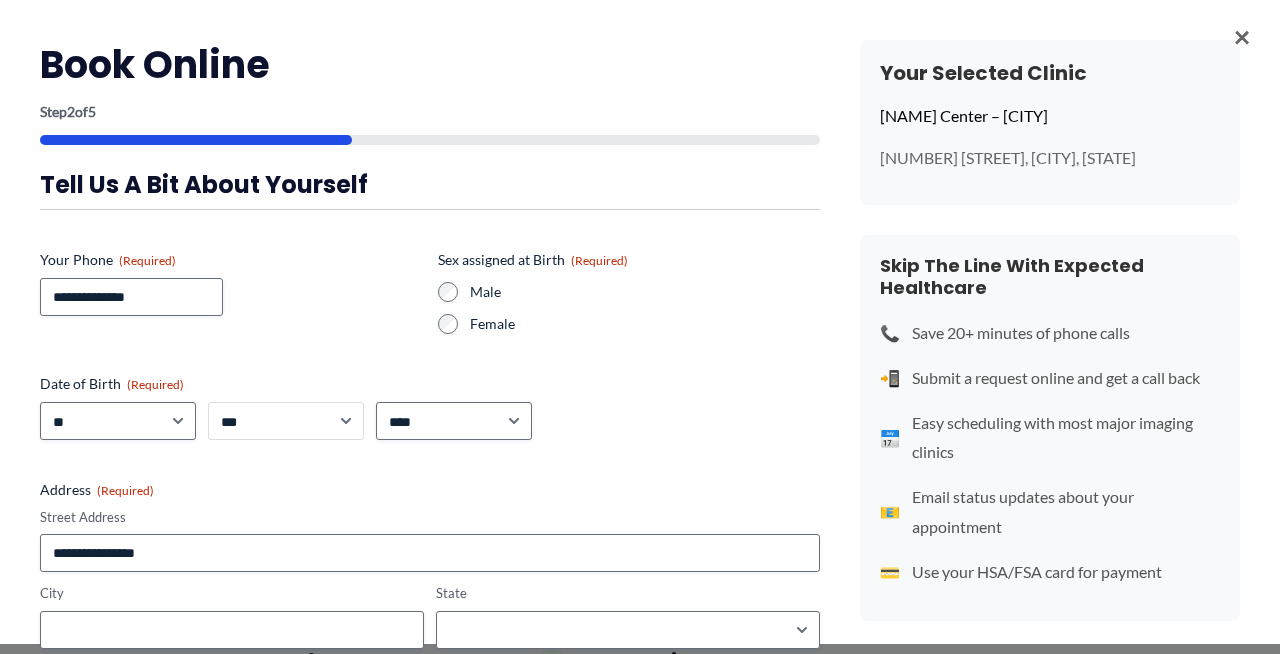 click on "*** * * * * * * * * * ** ** ** ** ** ** ** ** ** ** ** ** ** ** ** ** ** ** ** ** ** **" at bounding box center [286, 421] 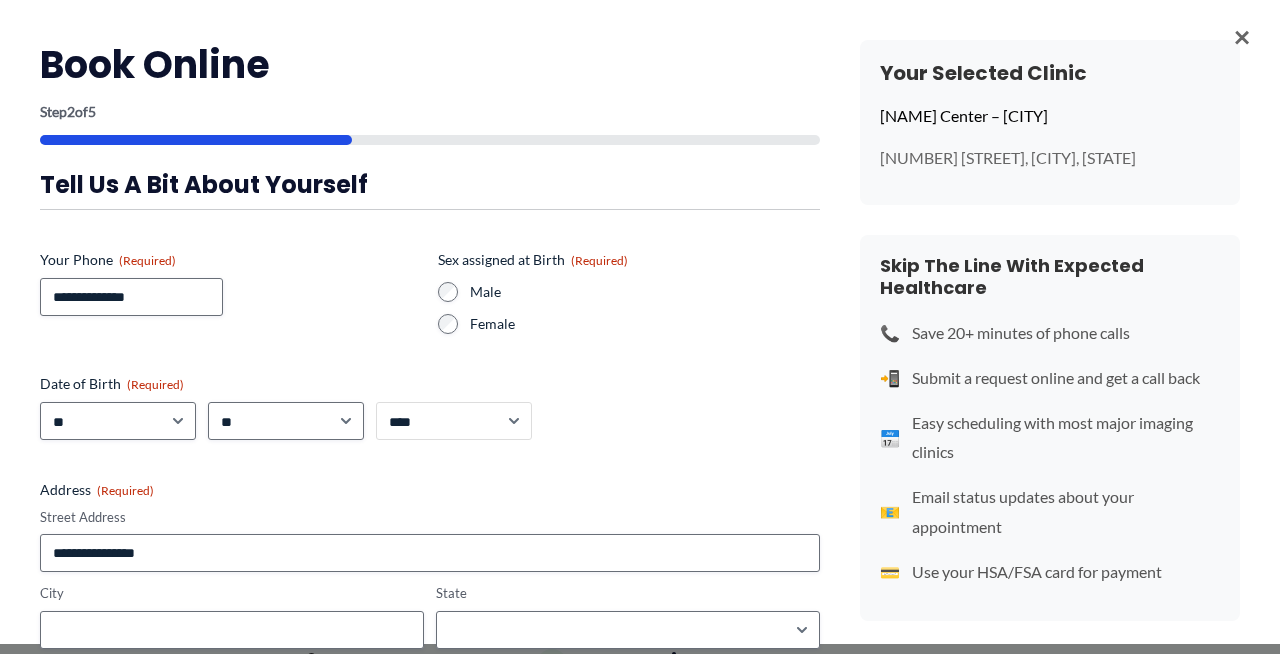 click on "**** **** **** **** **** **** **** **** **** **** **** **** **** **** **** **** **** **** **** **** **** **** **** **** **** **** **** **** **** **** **** **** **** **** **** **** **** **** **** **** **** **** **** **** **** **** **** **** **** **** **** **** **** **** **** **** **** **** **** **** **** **** **** **** **** **** **** **** **** **** **** **** **** **** **** **** **** **** **** **** **** **** **** **** **** **** **** **** **** **** **** **** **** **** **** **** **** **** **** **** **** **** **** **** **** **** **** ****" at bounding box center [454, 421] 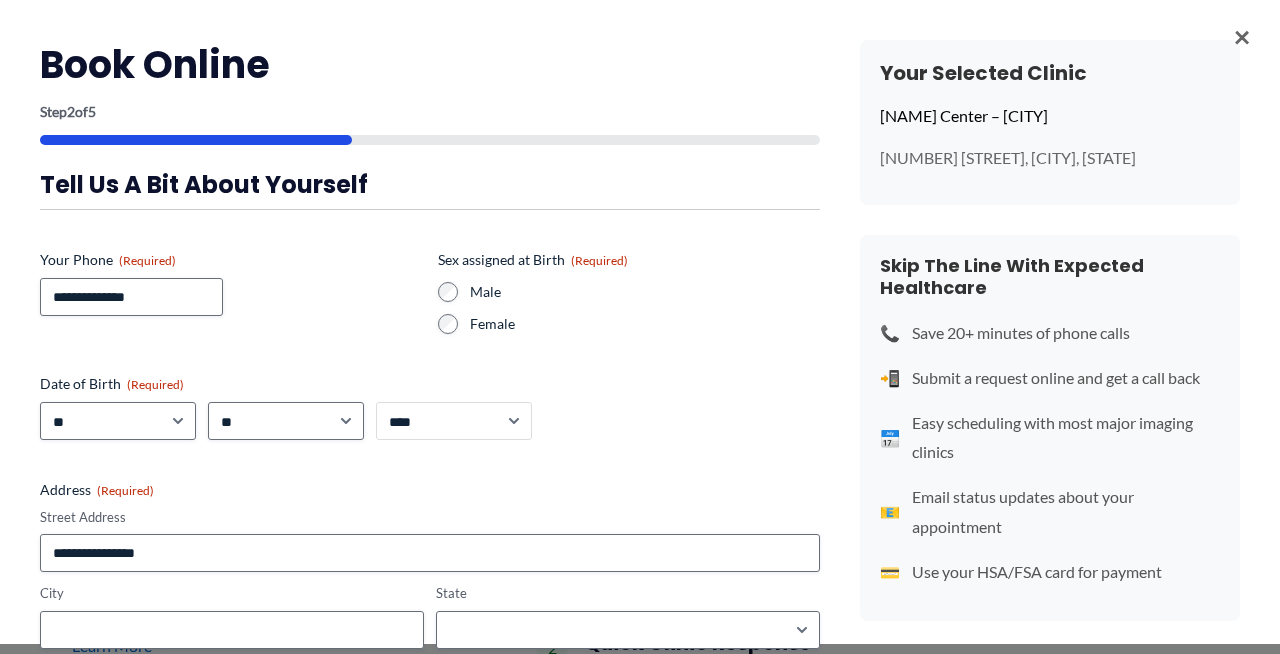 scroll, scrollTop: 158, scrollLeft: 0, axis: vertical 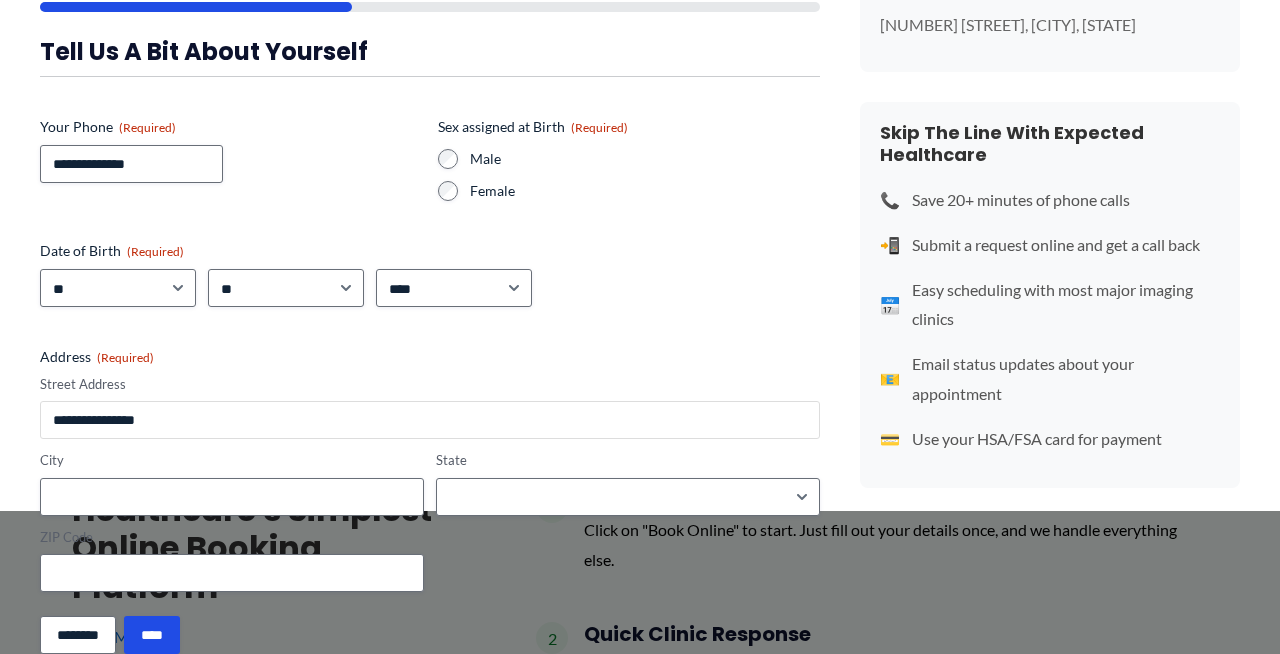 click on "Street Address" at bounding box center [430, 420] 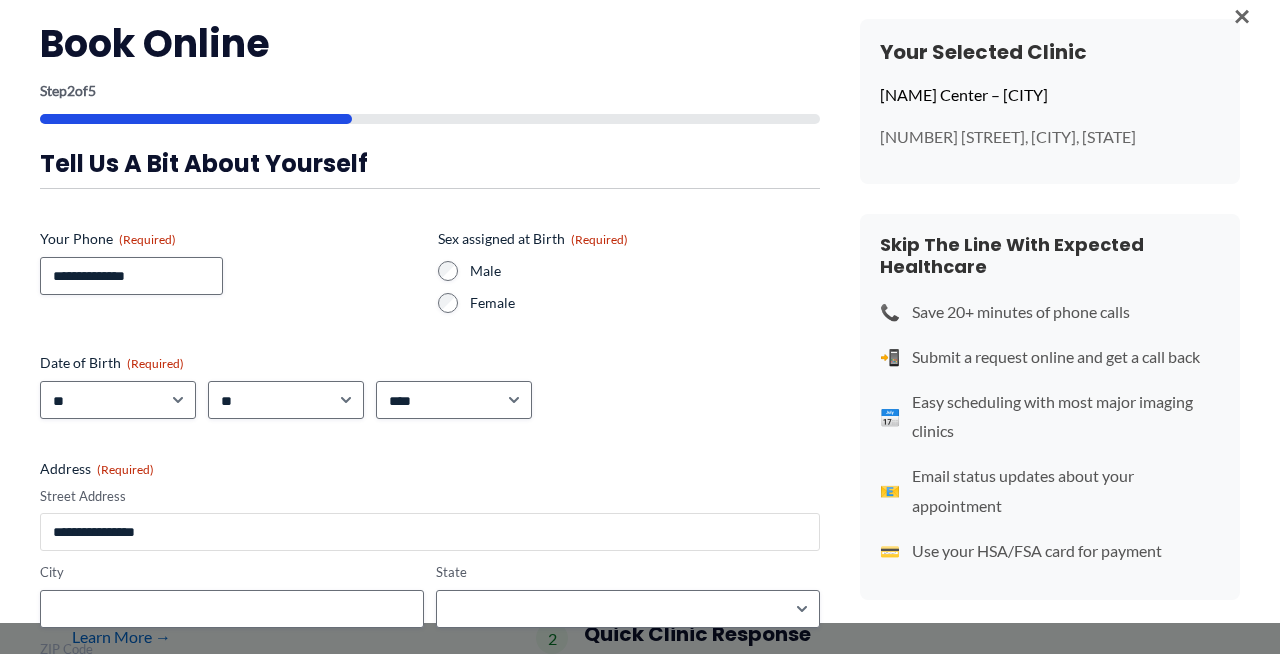 scroll, scrollTop: 0, scrollLeft: 0, axis: both 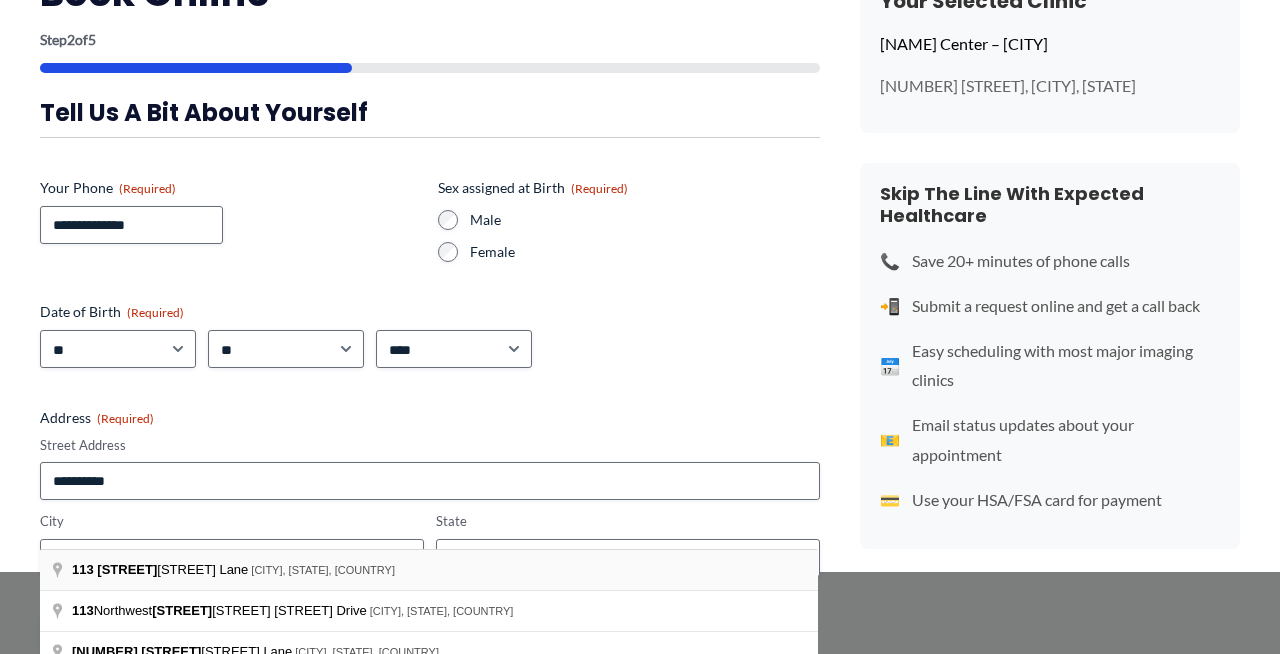 type on "**********" 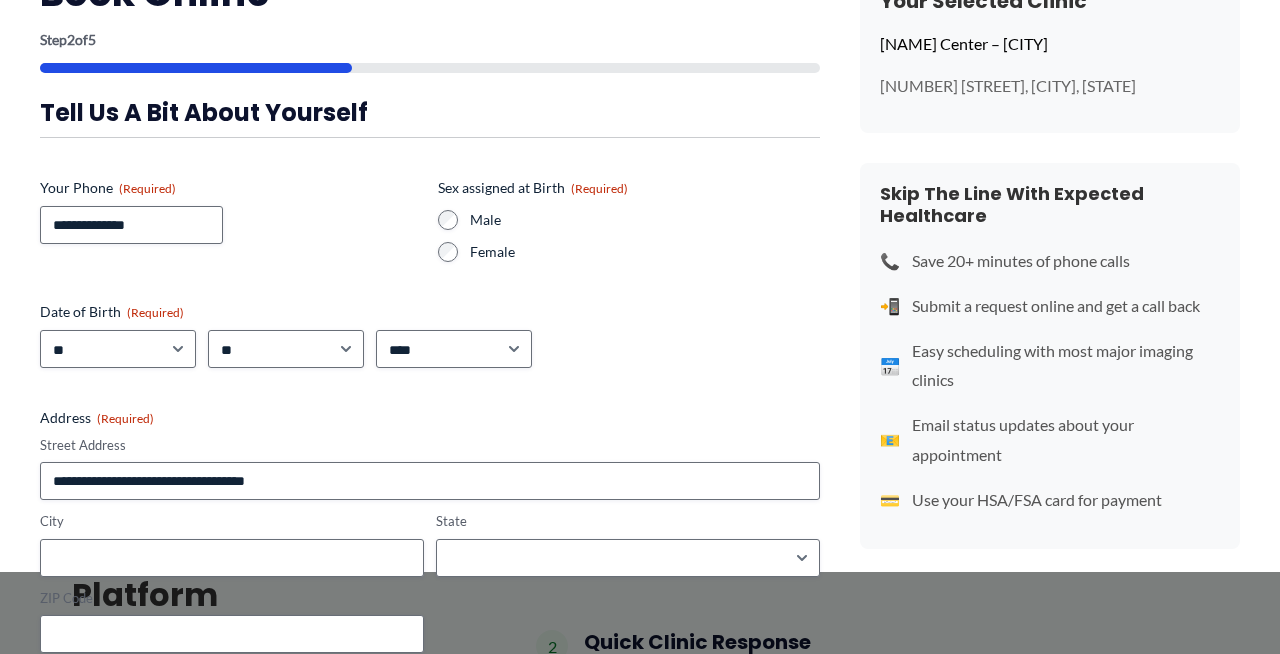 type on "**********" 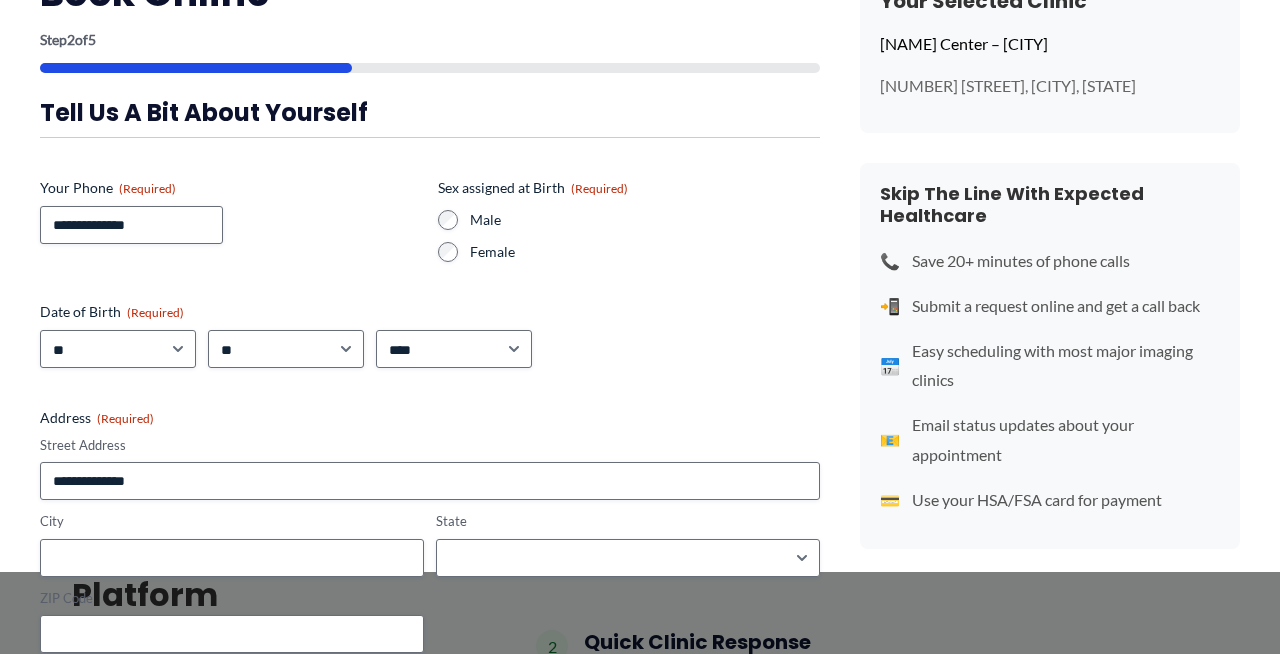 type on "**********" 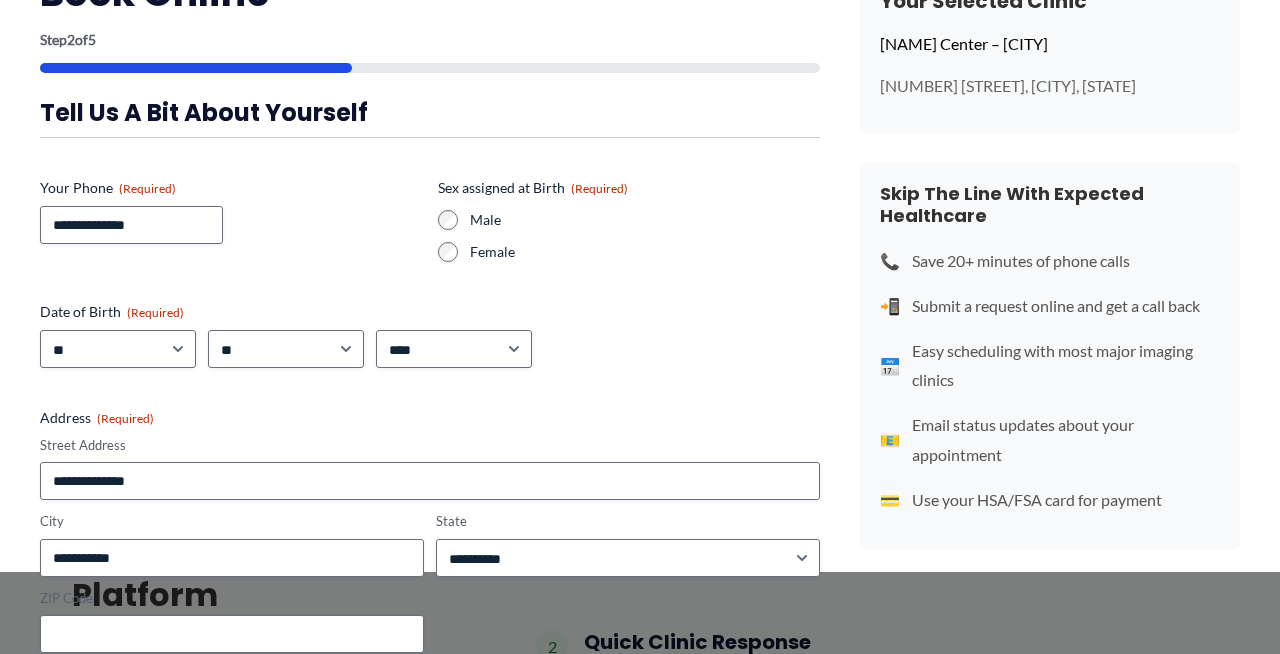 type on "**********" 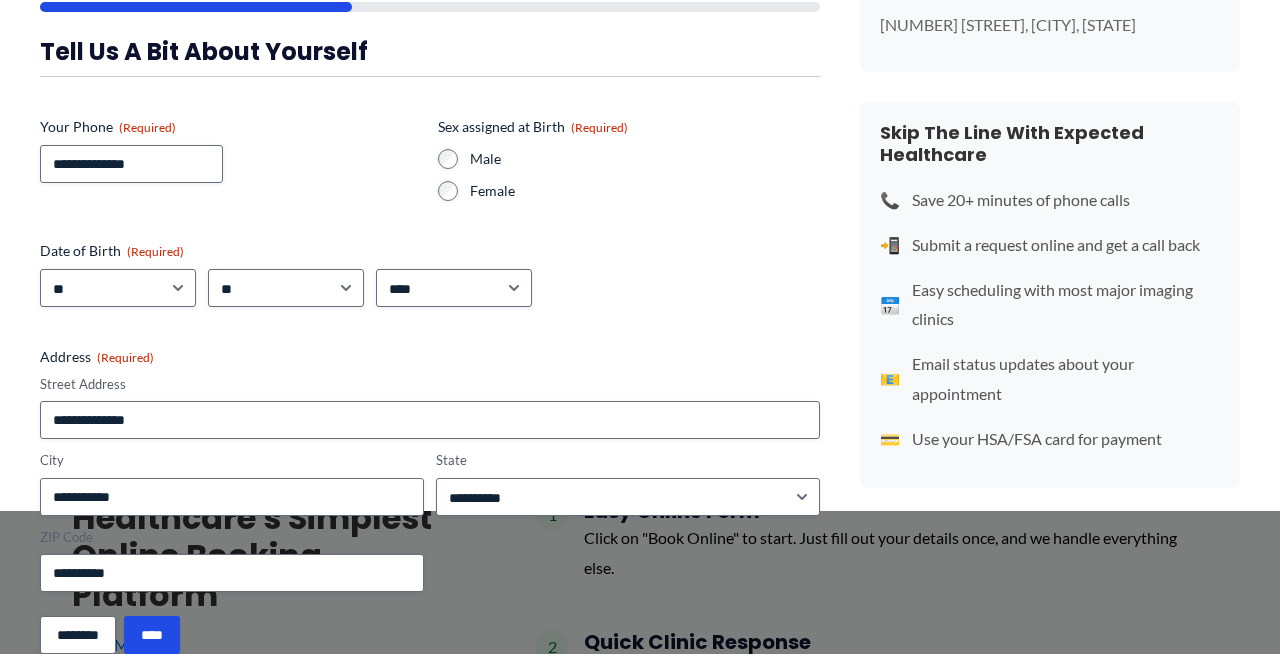 scroll, scrollTop: 282, scrollLeft: 0, axis: vertical 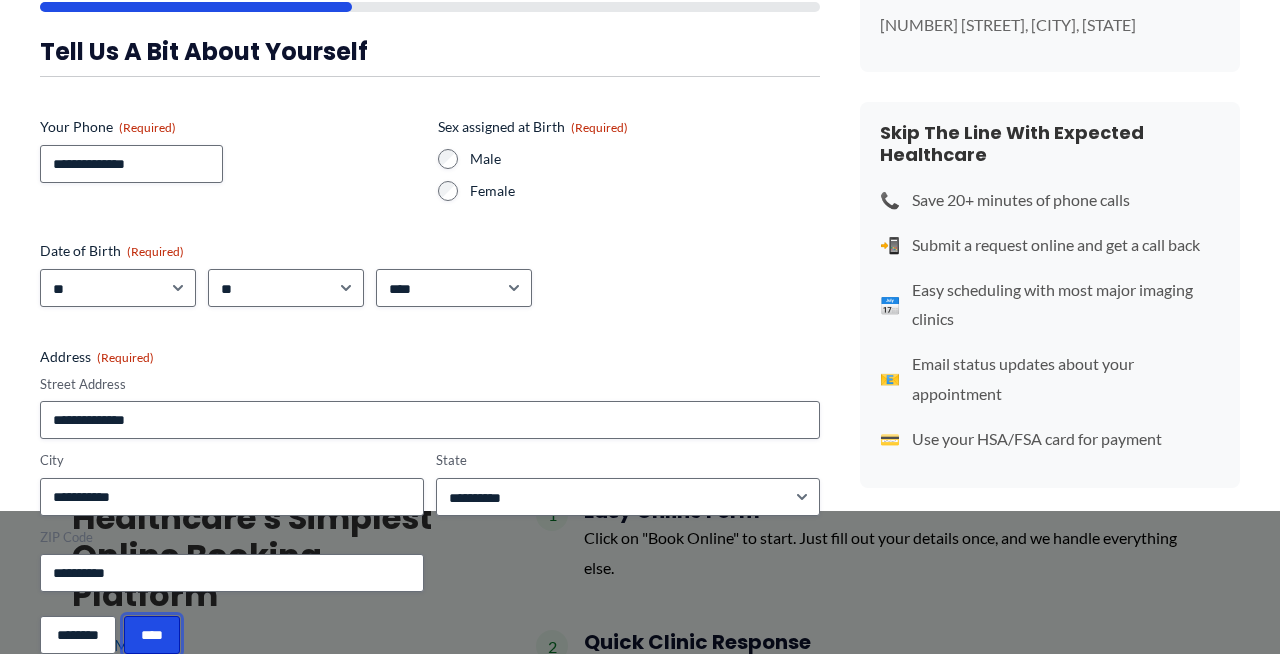 click on "****" at bounding box center (152, 635) 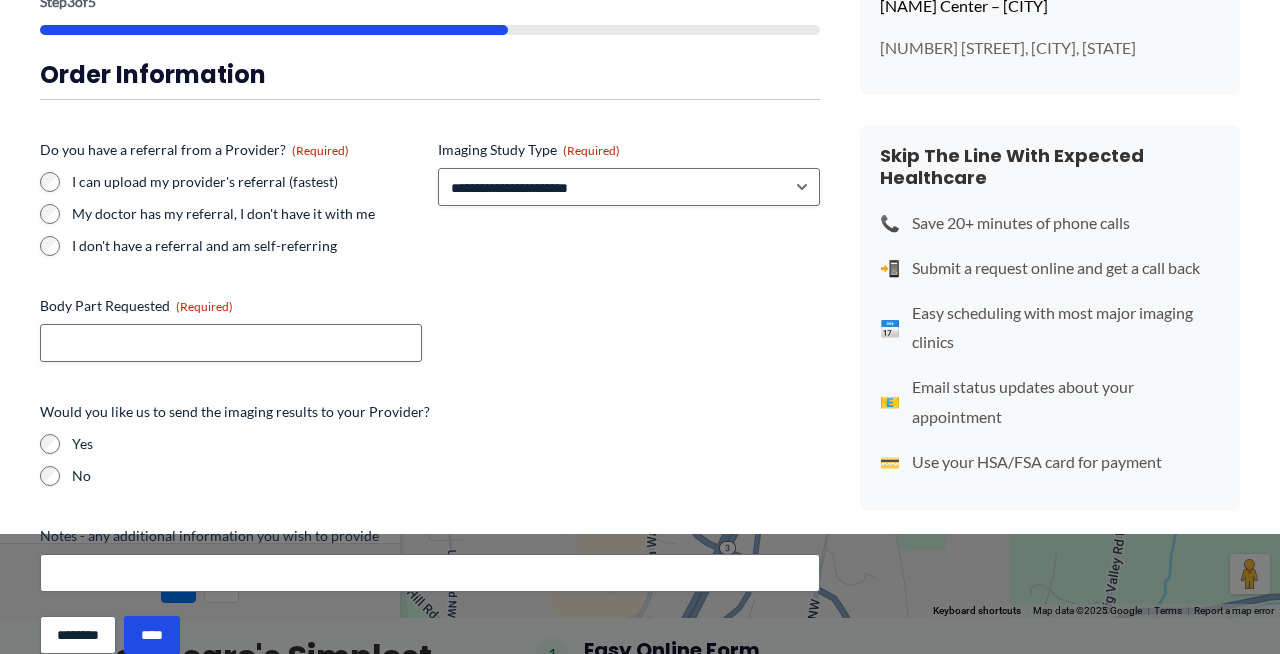 scroll, scrollTop: 0, scrollLeft: 0, axis: both 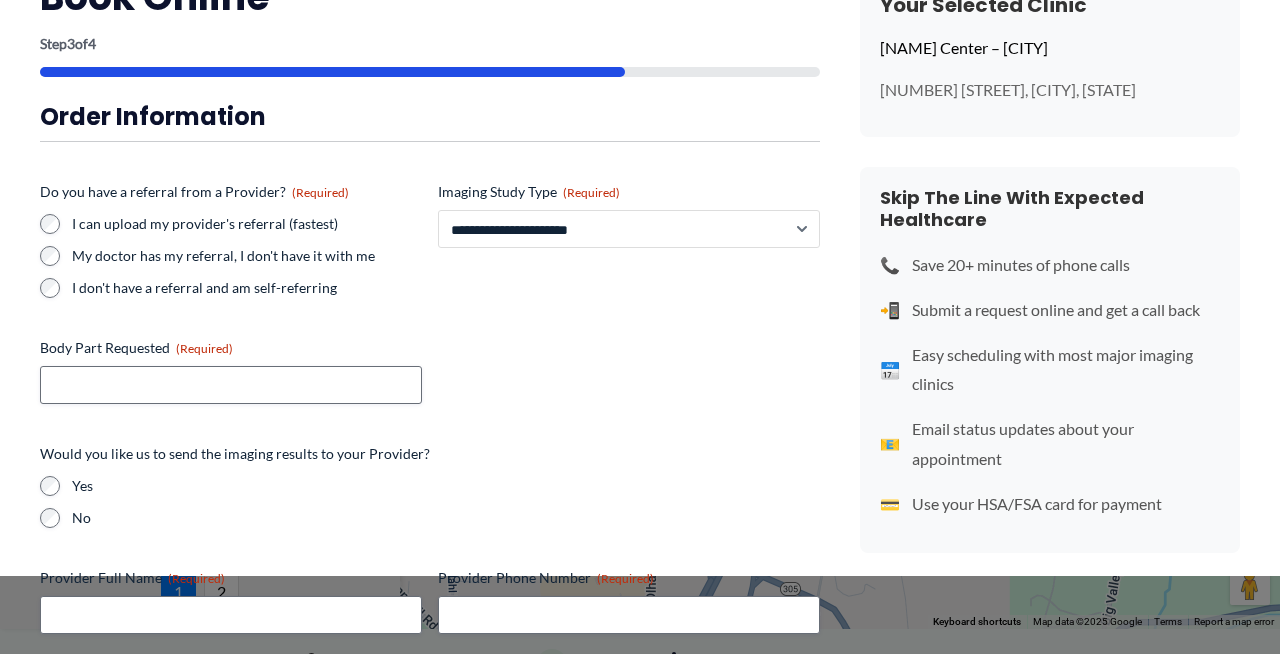 click on "**********" at bounding box center [629, 229] 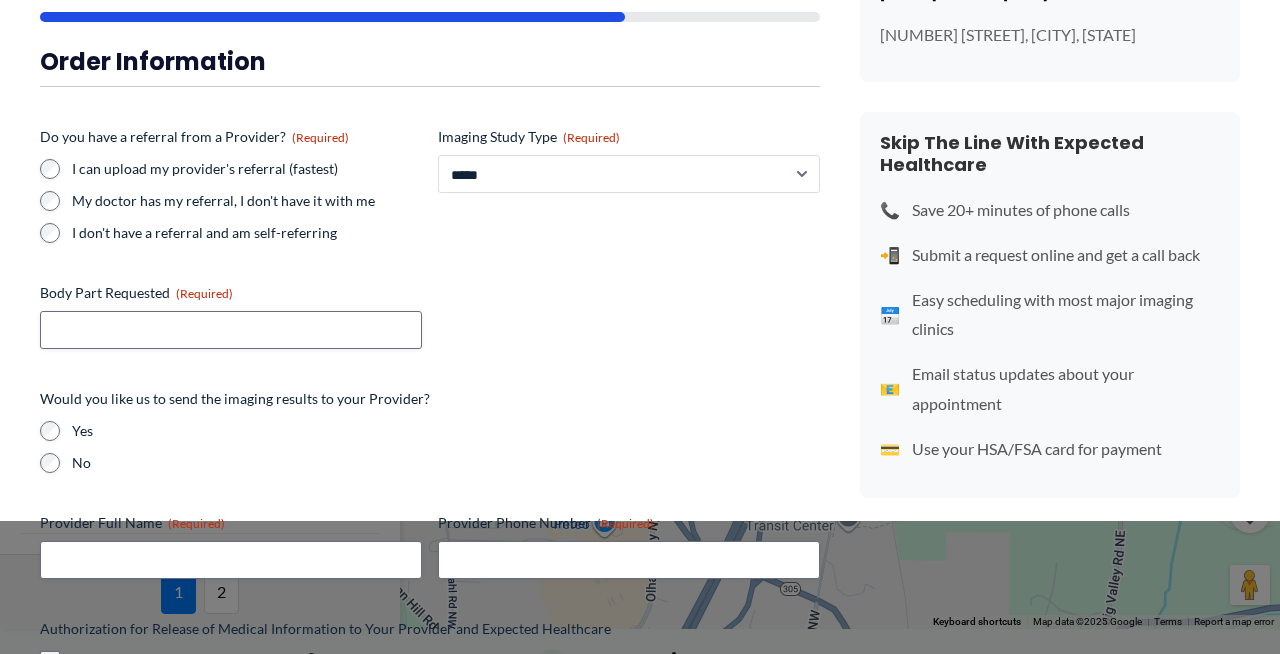 scroll, scrollTop: 139, scrollLeft: 0, axis: vertical 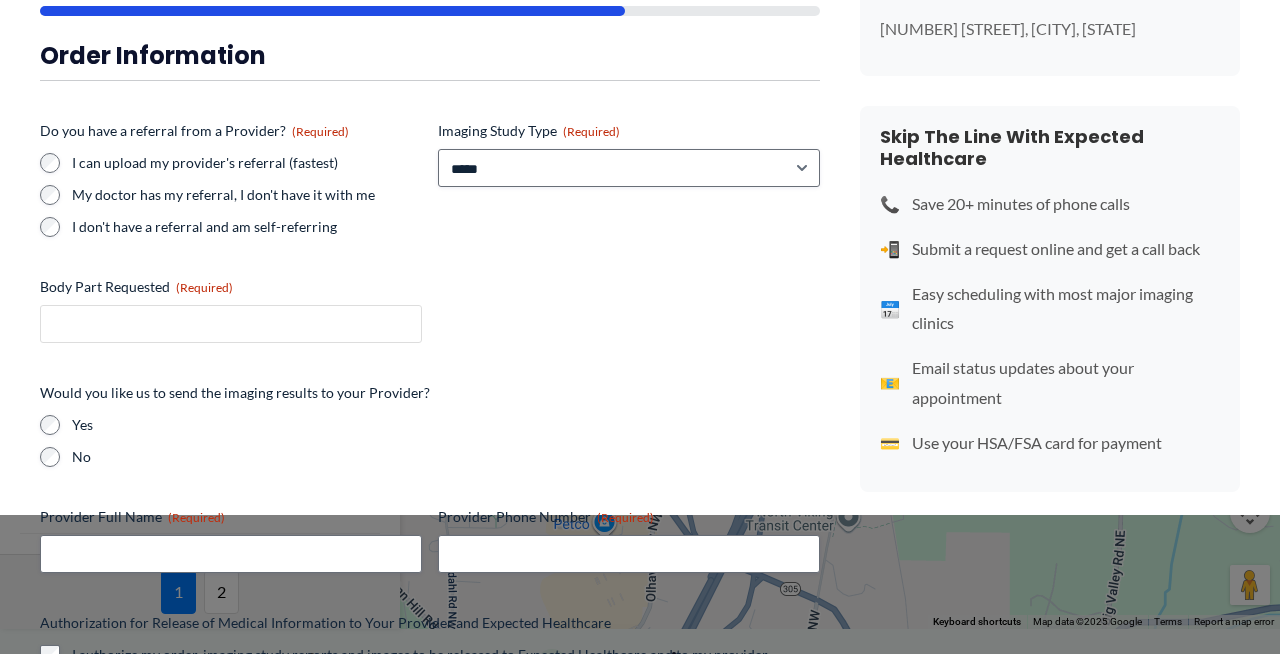 click on "Body Part Requested (Required)" at bounding box center (231, 324) 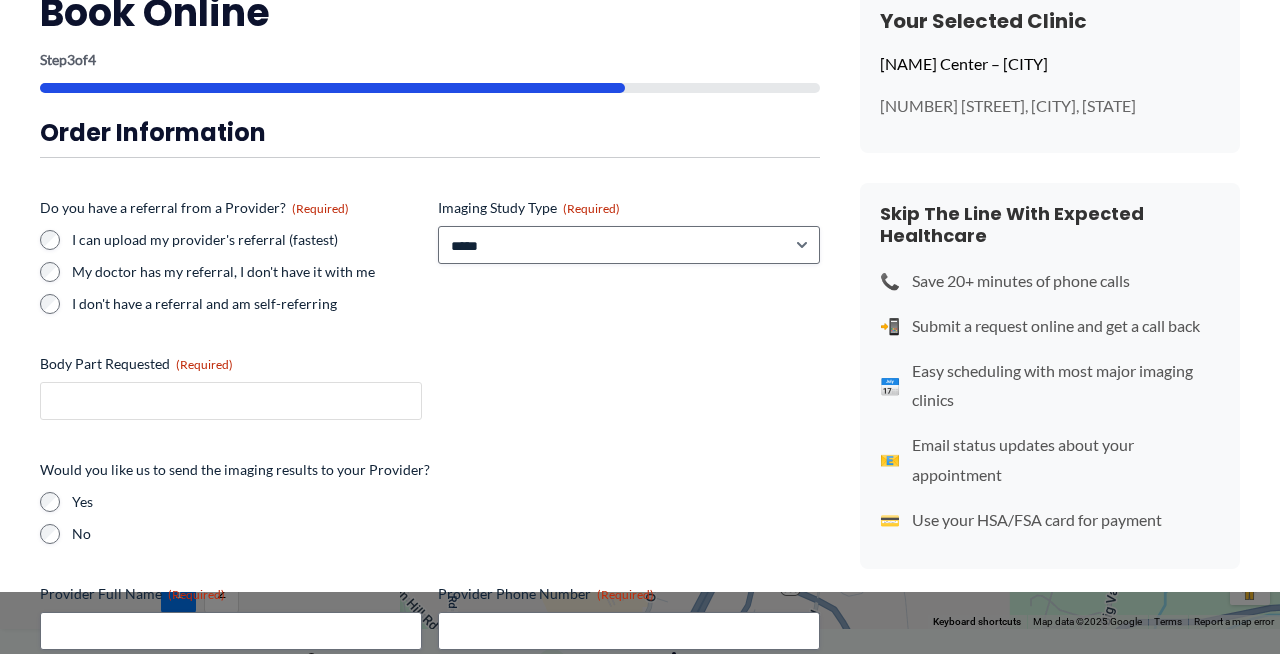 scroll, scrollTop: 65, scrollLeft: 0, axis: vertical 